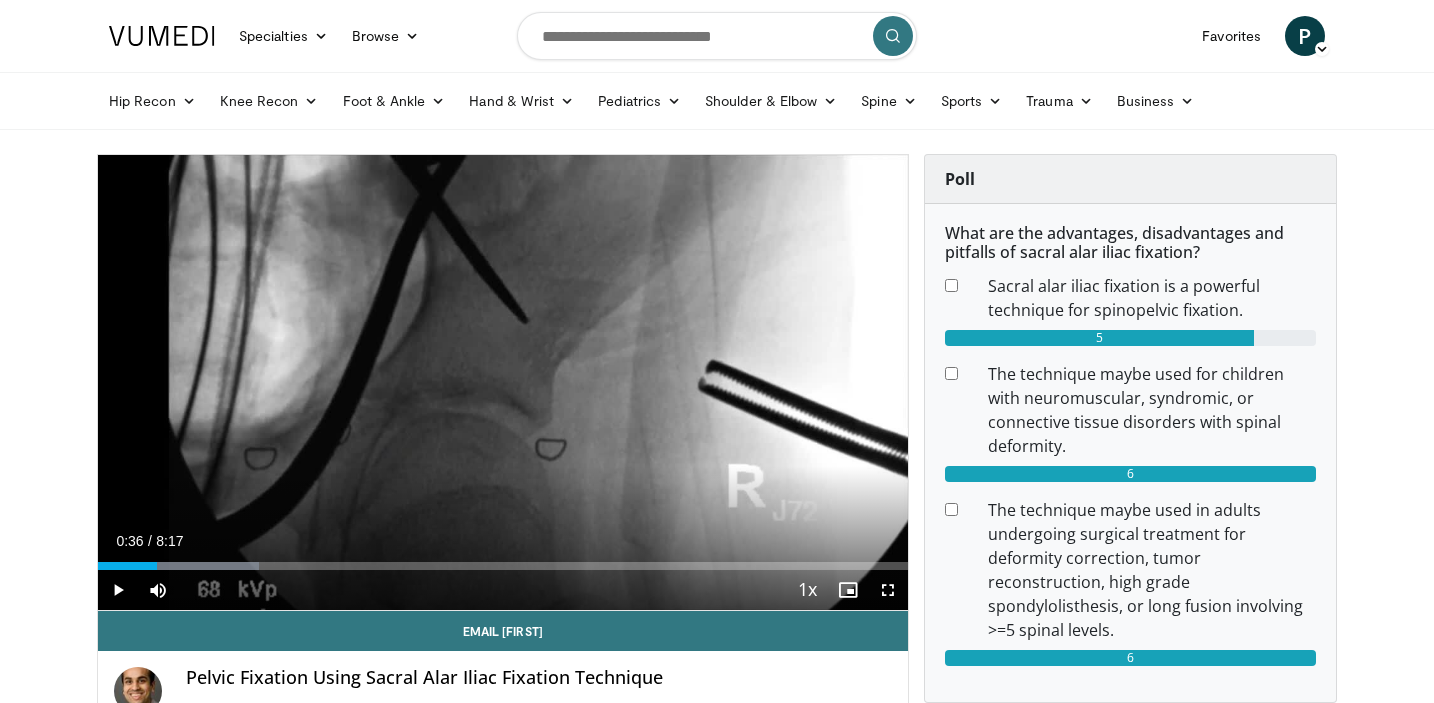scroll, scrollTop: 0, scrollLeft: 0, axis: both 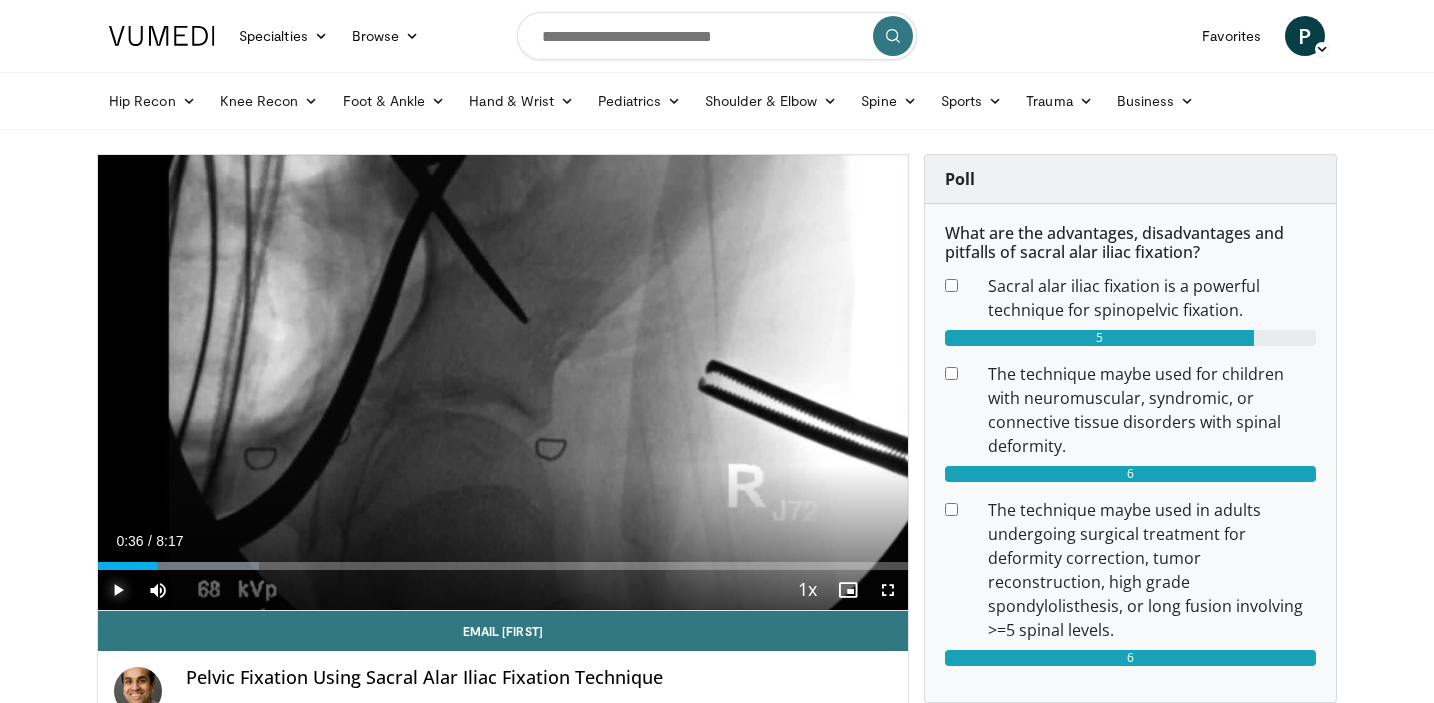 click at bounding box center [118, 590] 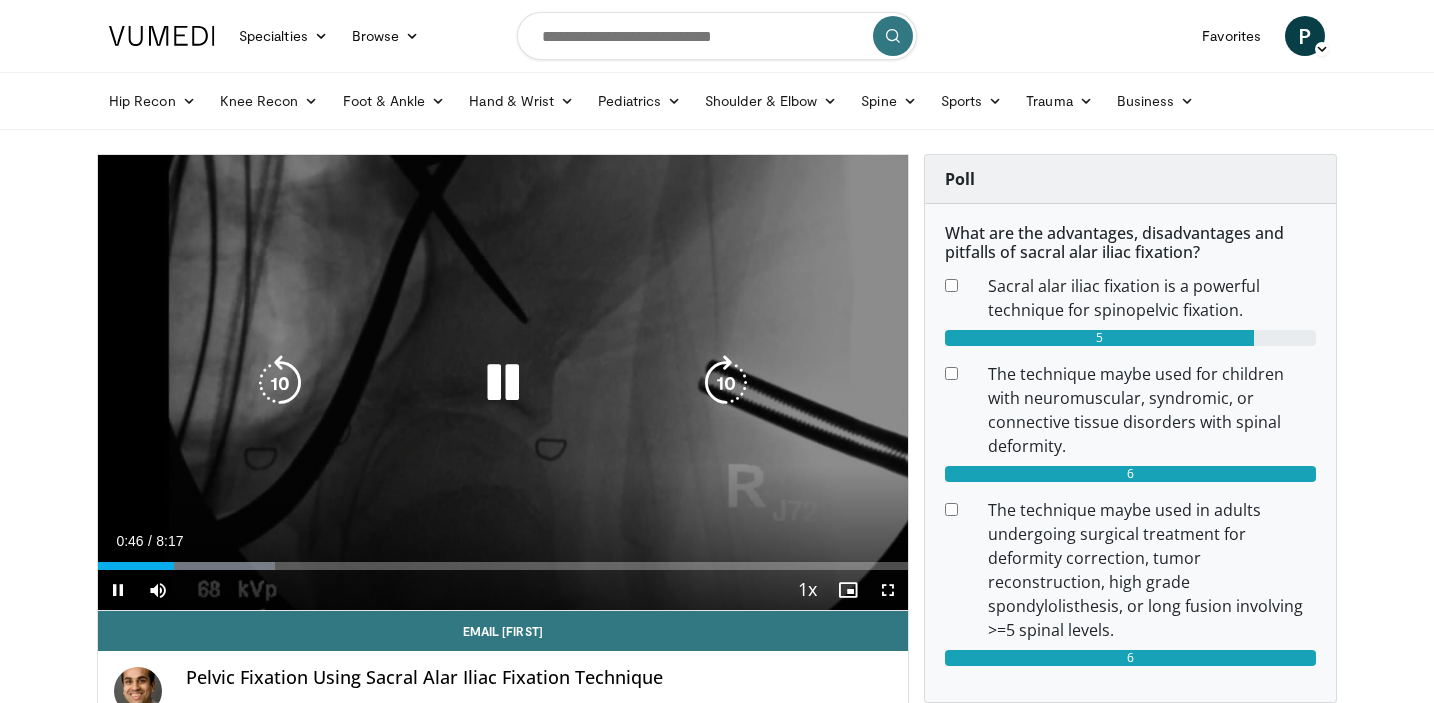 click at bounding box center (503, 383) 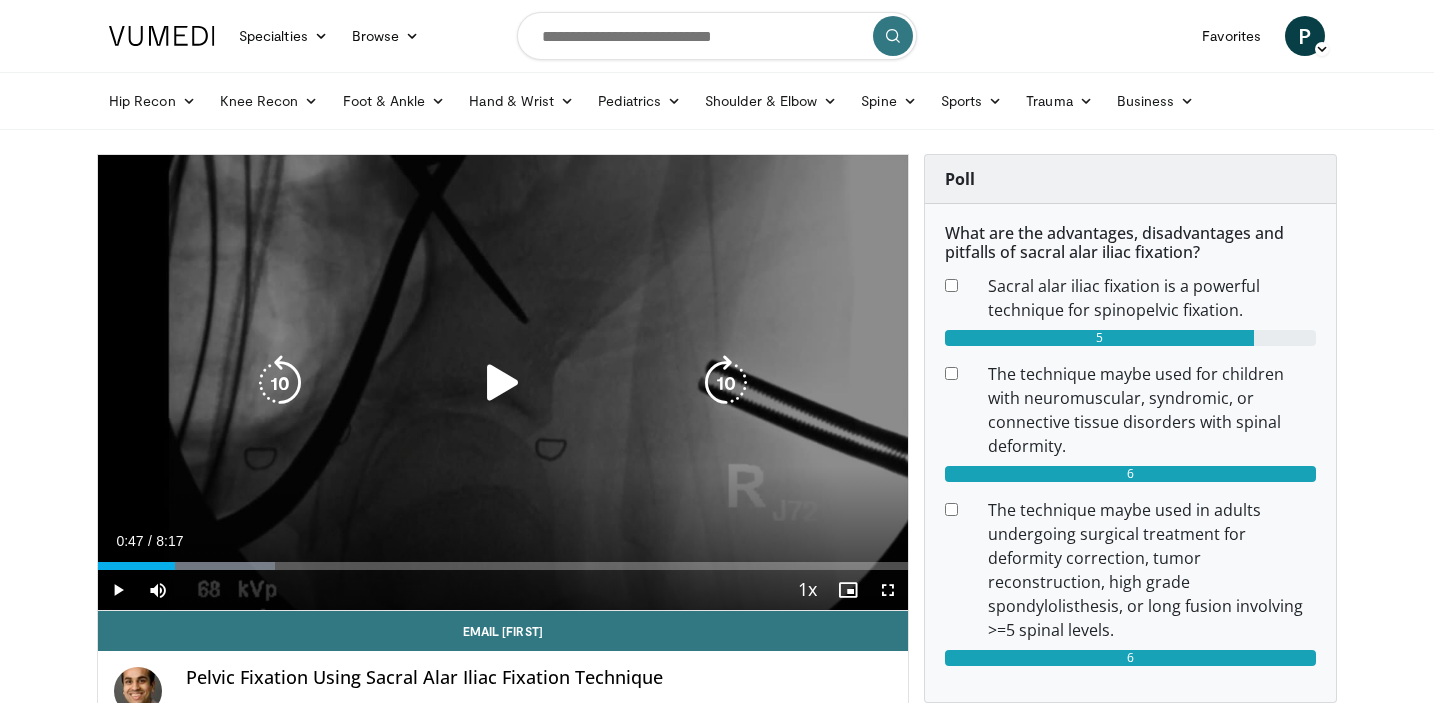 type 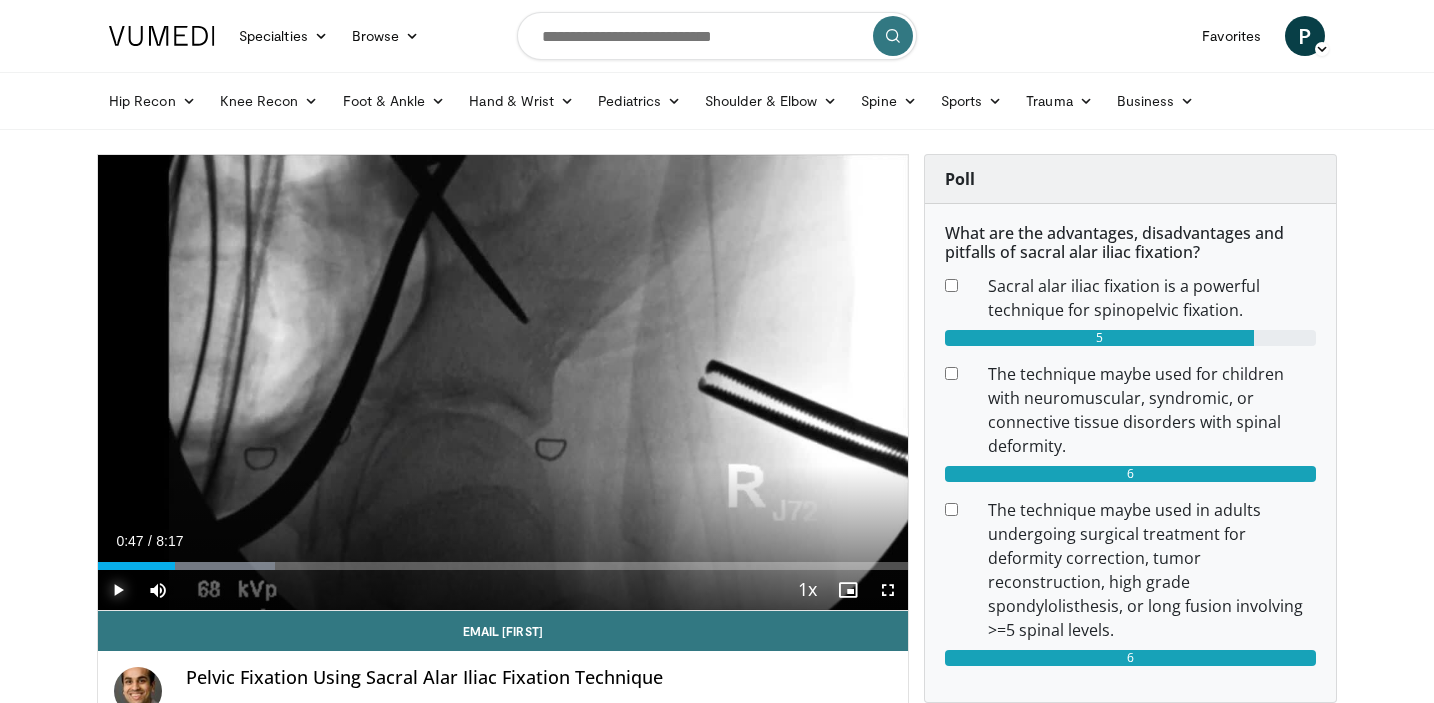 click at bounding box center (118, 590) 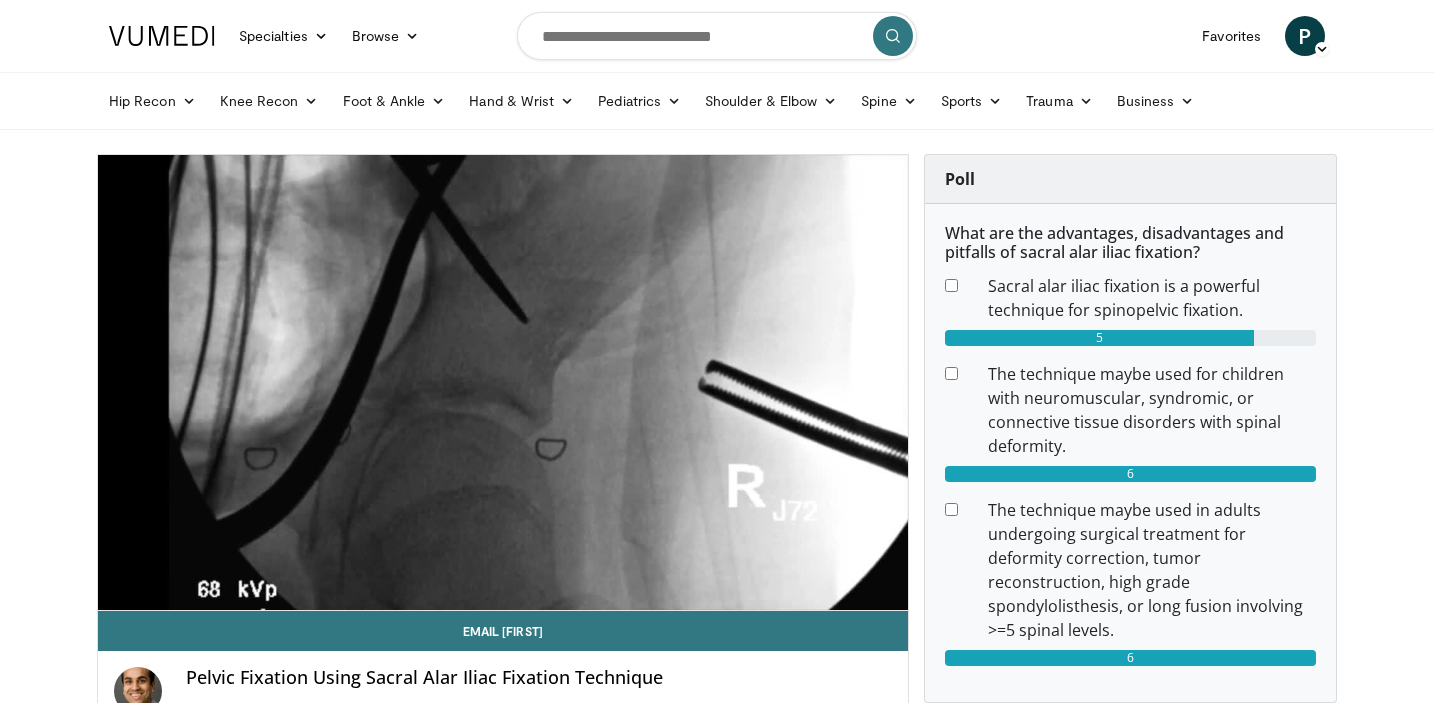 type 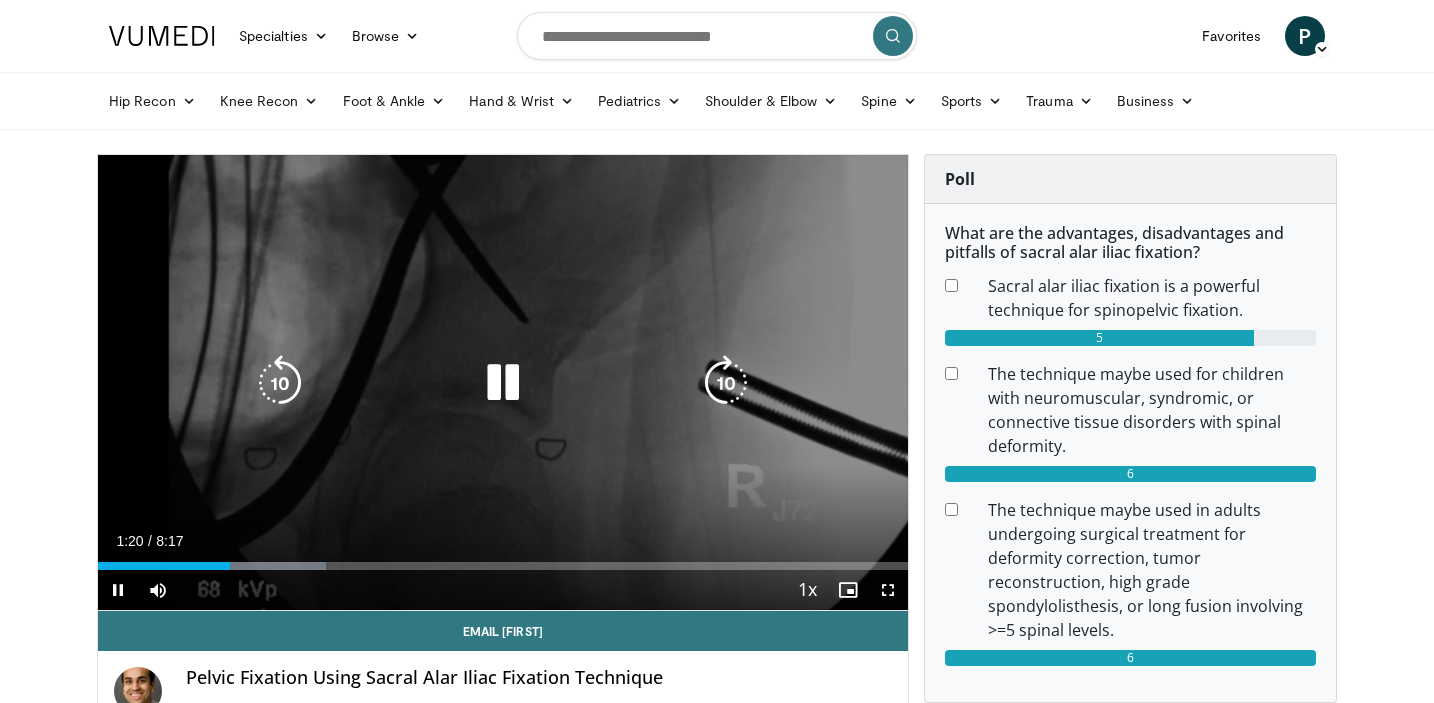 click at bounding box center (280, 383) 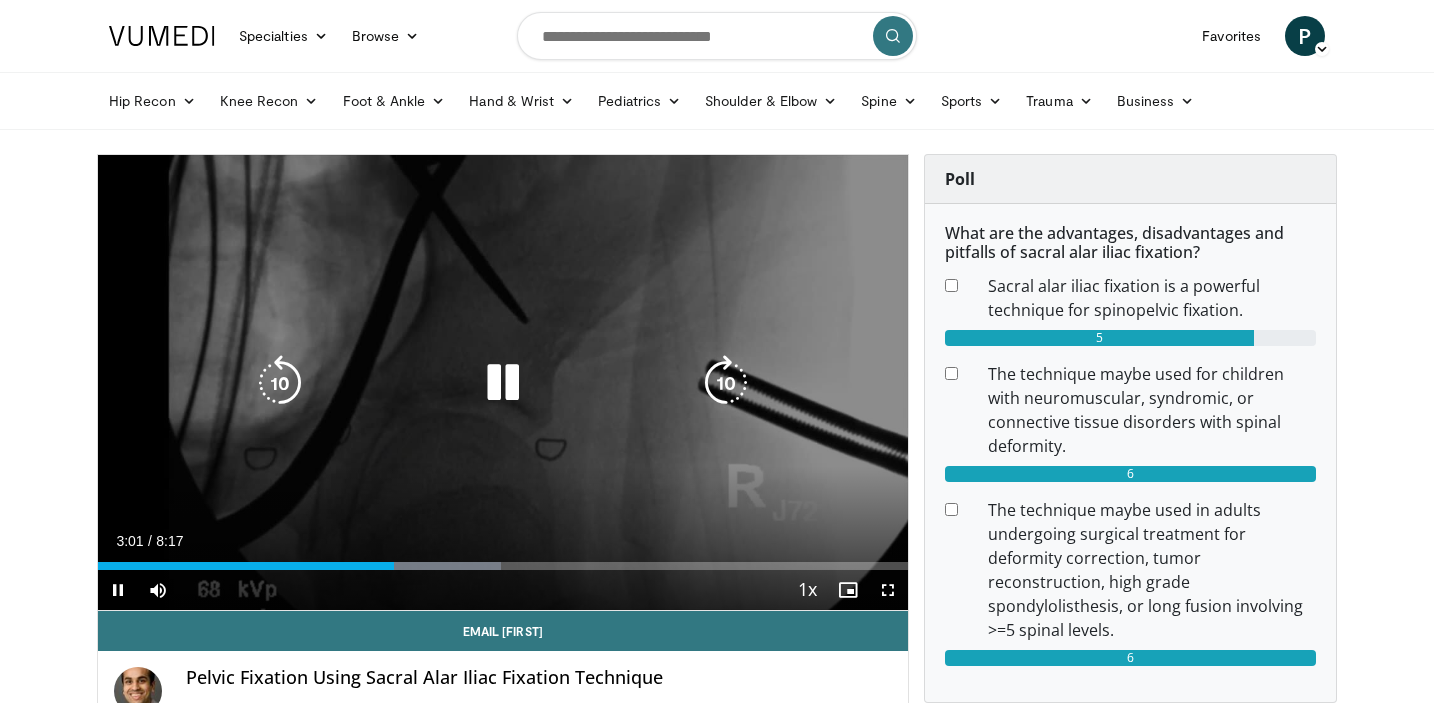 click at bounding box center (280, 383) 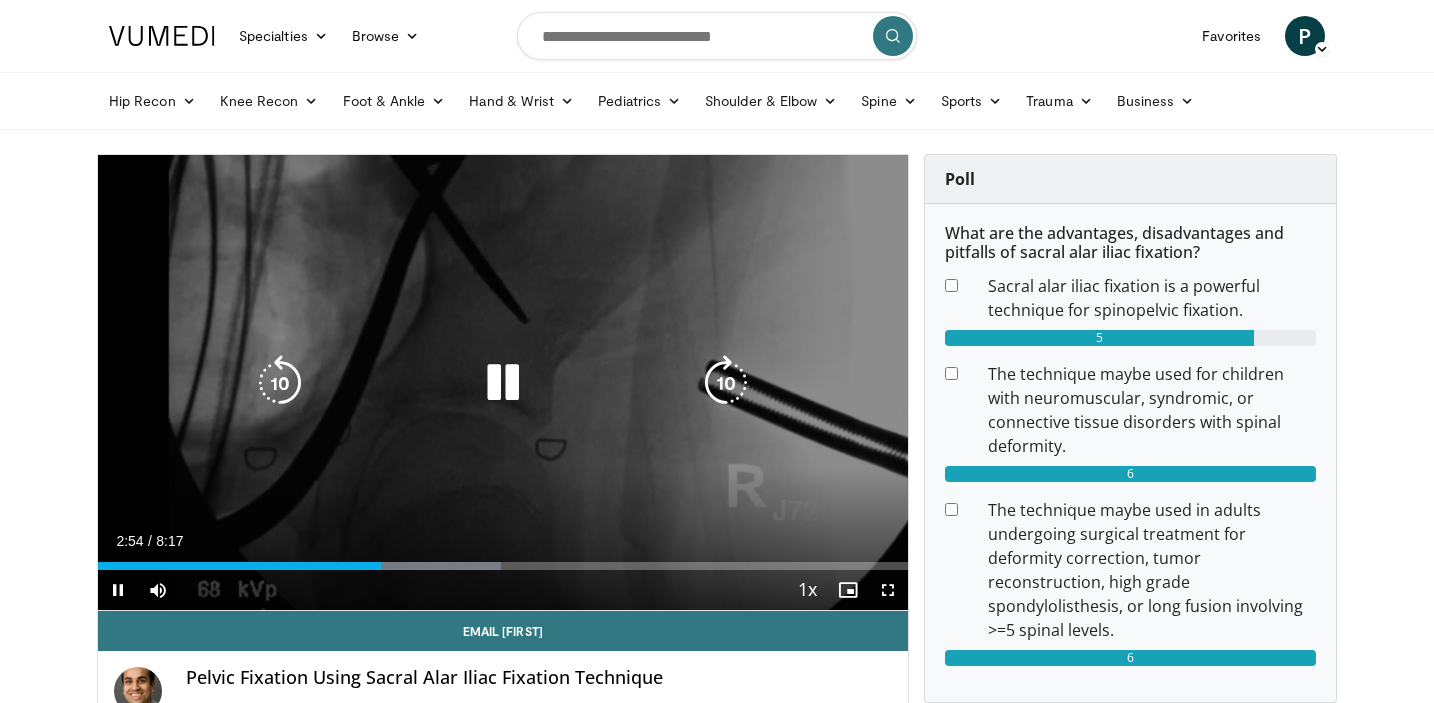 click at bounding box center (280, 383) 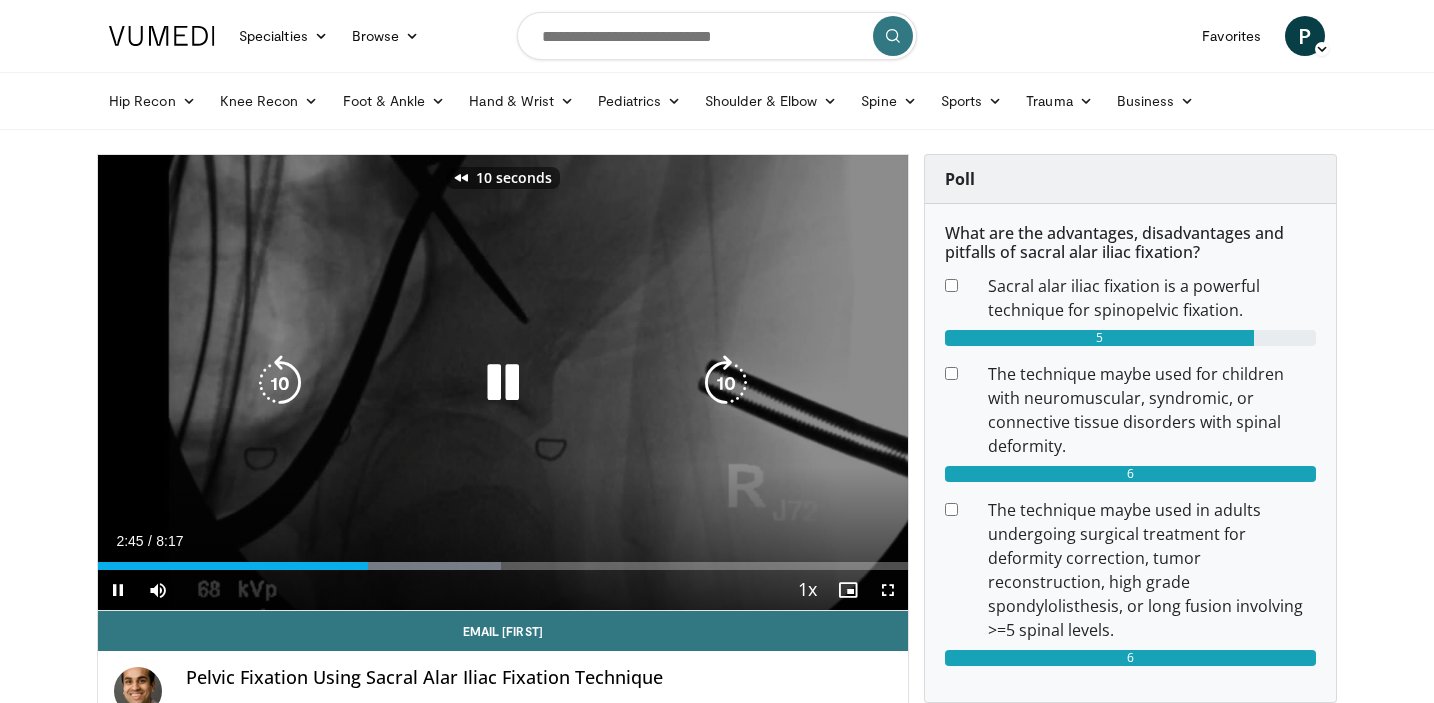 click at bounding box center [280, 383] 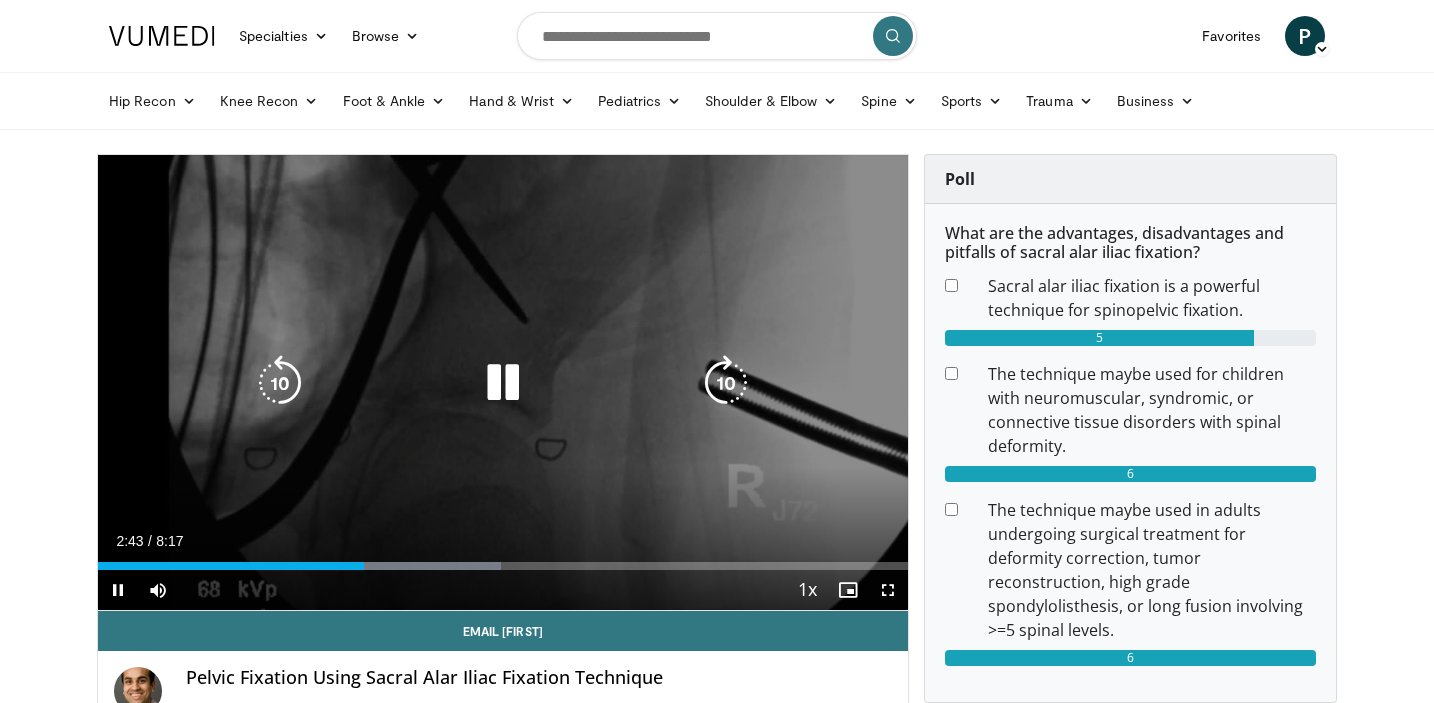 click at bounding box center (280, 383) 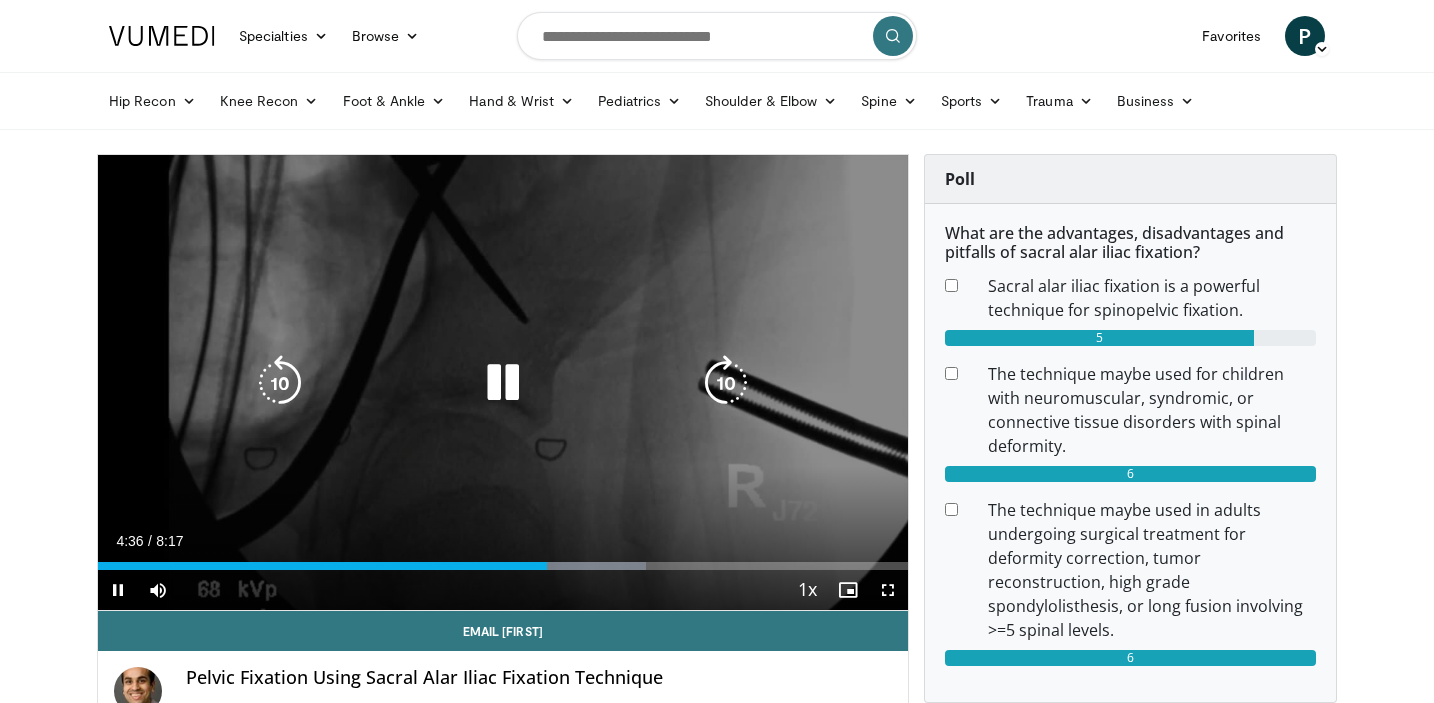 click at bounding box center [503, 383] 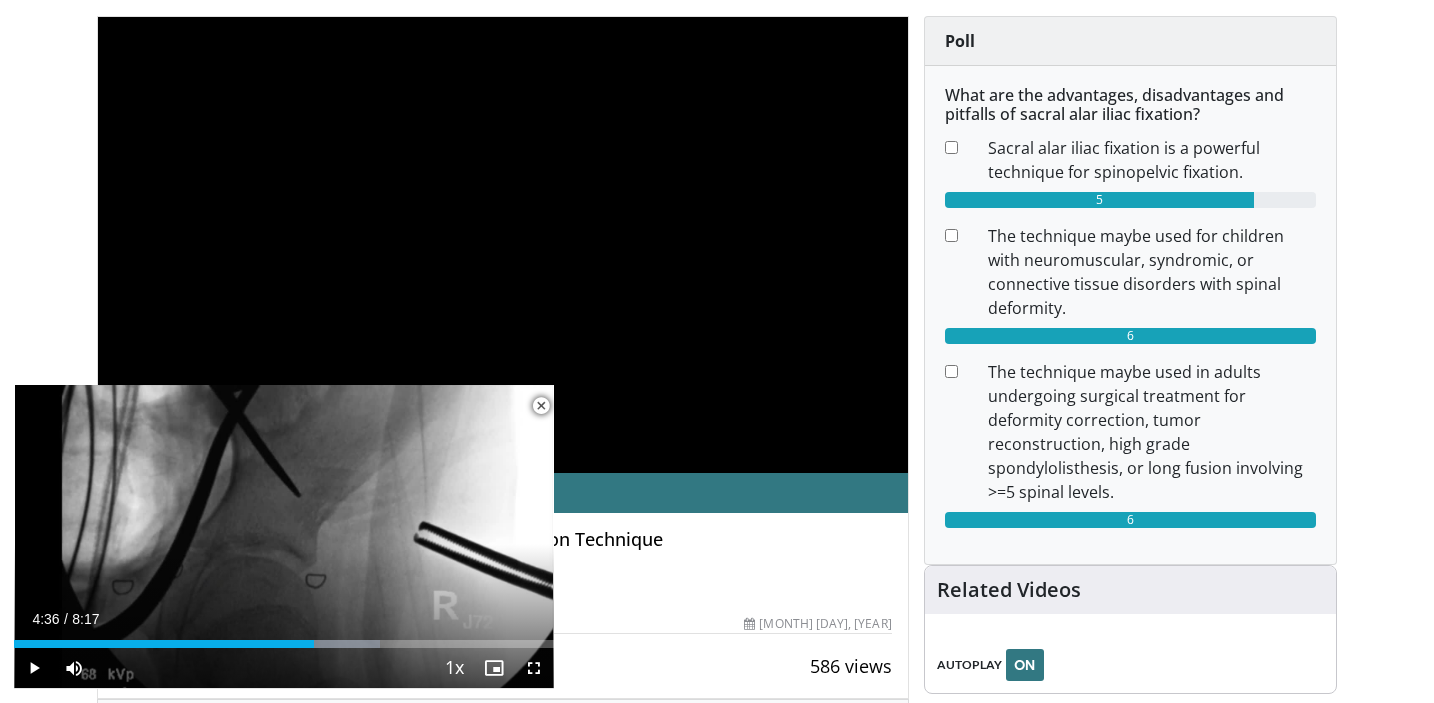 scroll, scrollTop: 0, scrollLeft: 0, axis: both 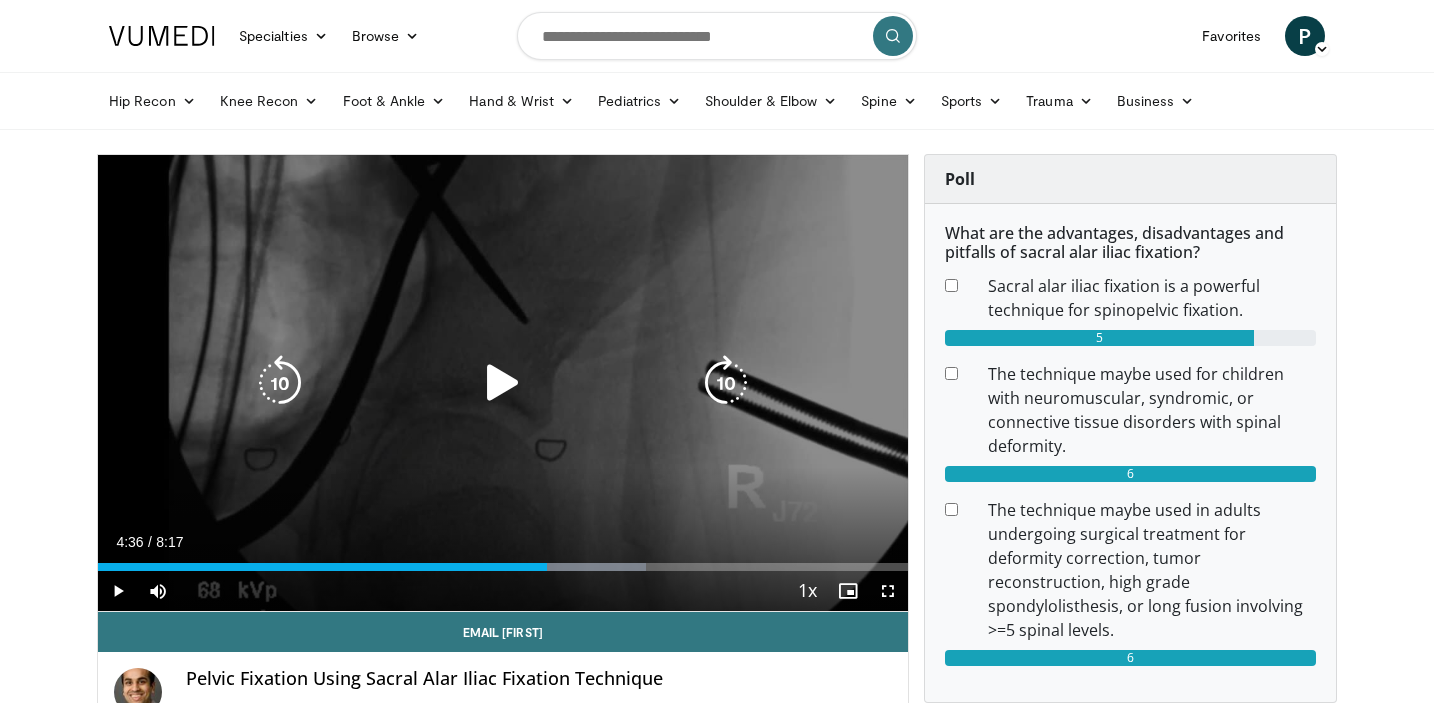 click at bounding box center (503, 383) 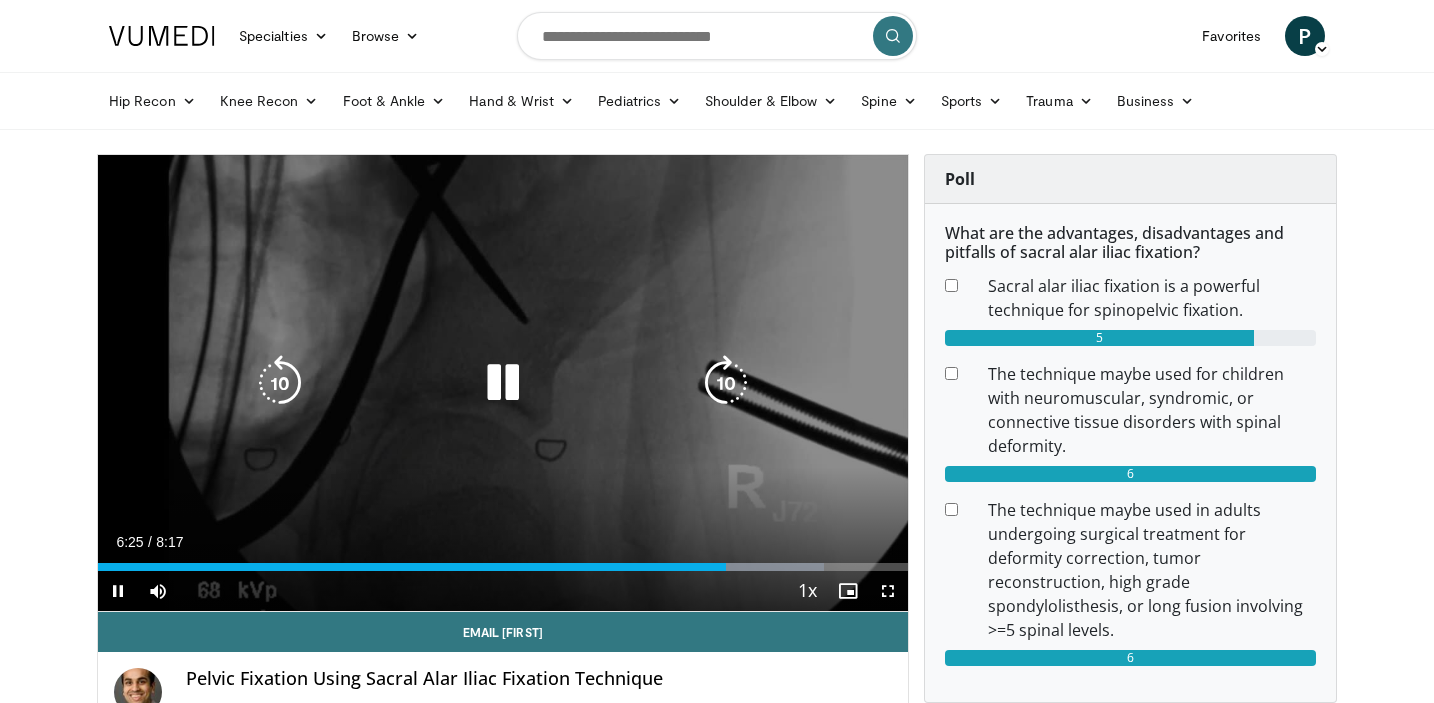click on "10 seconds
Tap to unmute" at bounding box center (503, 383) 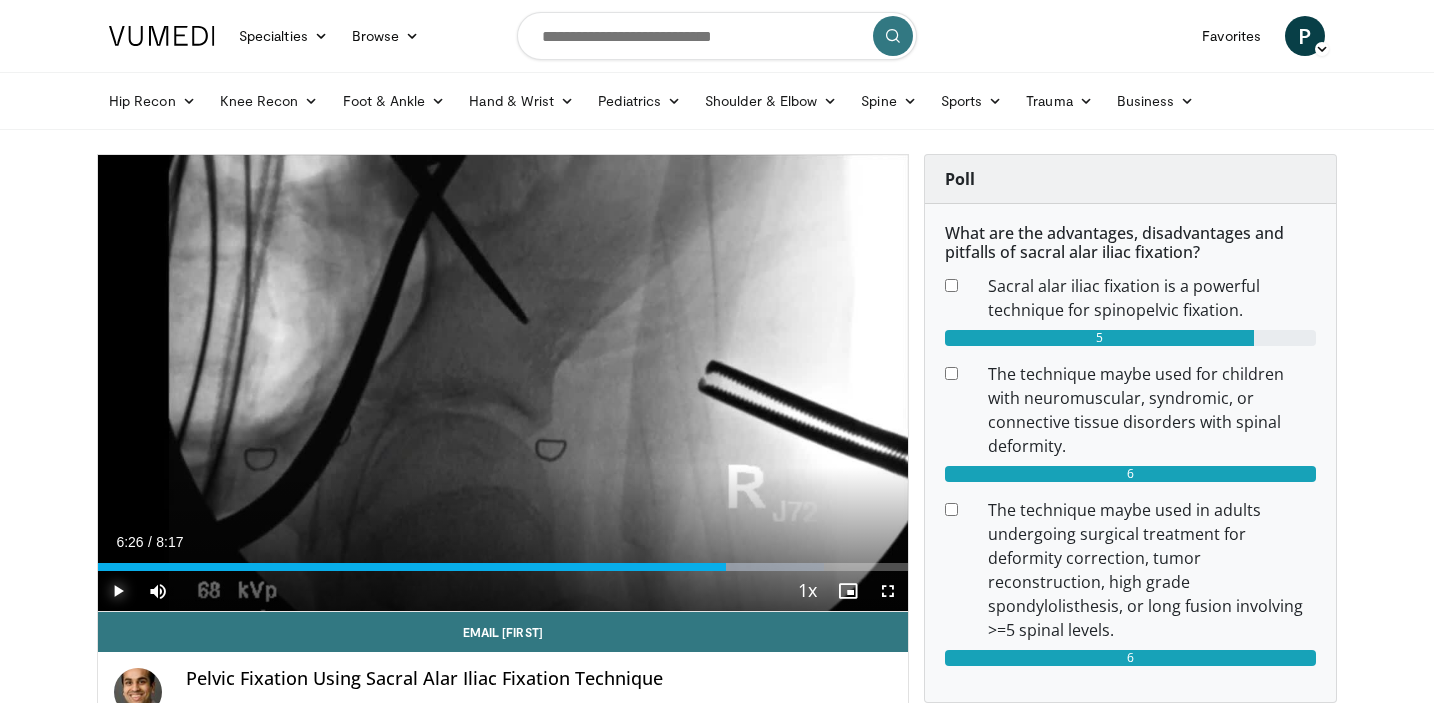 click at bounding box center [118, 591] 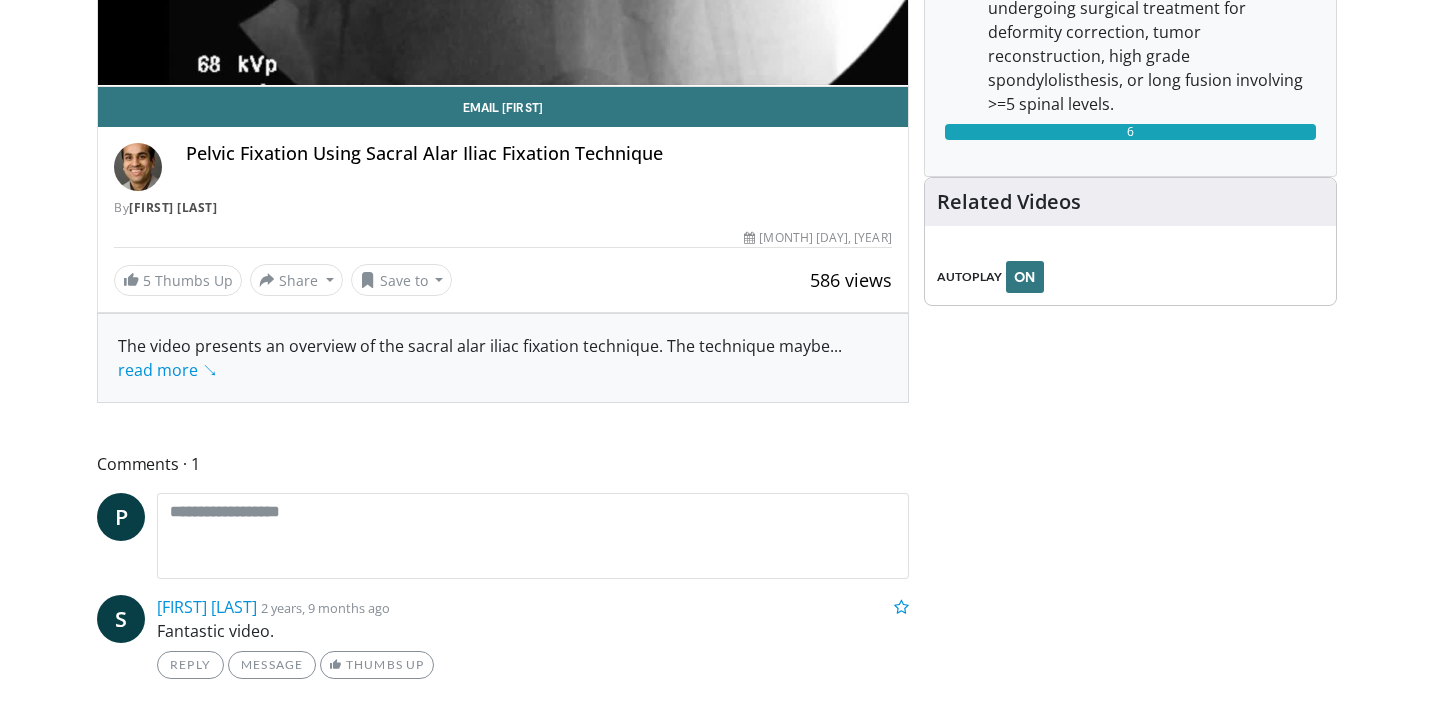 scroll, scrollTop: 745, scrollLeft: 0, axis: vertical 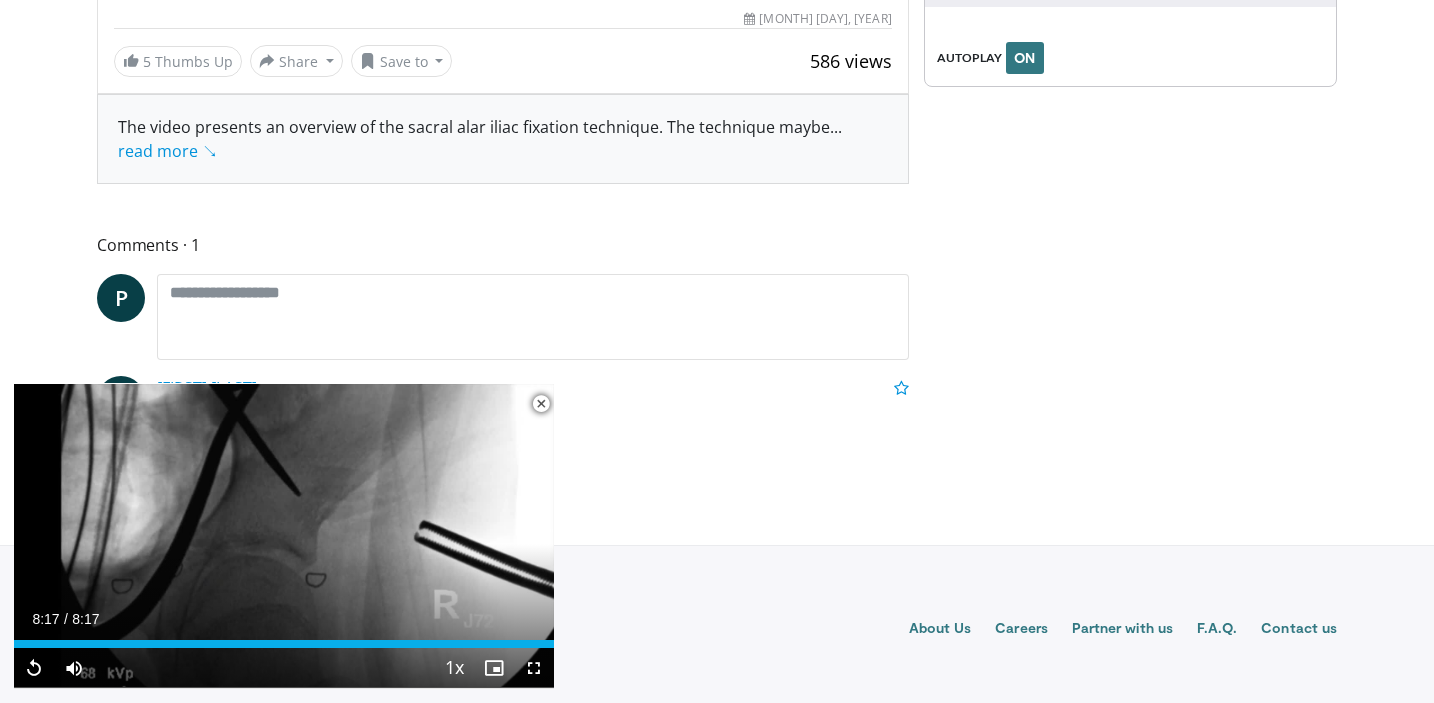 click at bounding box center (541, 404) 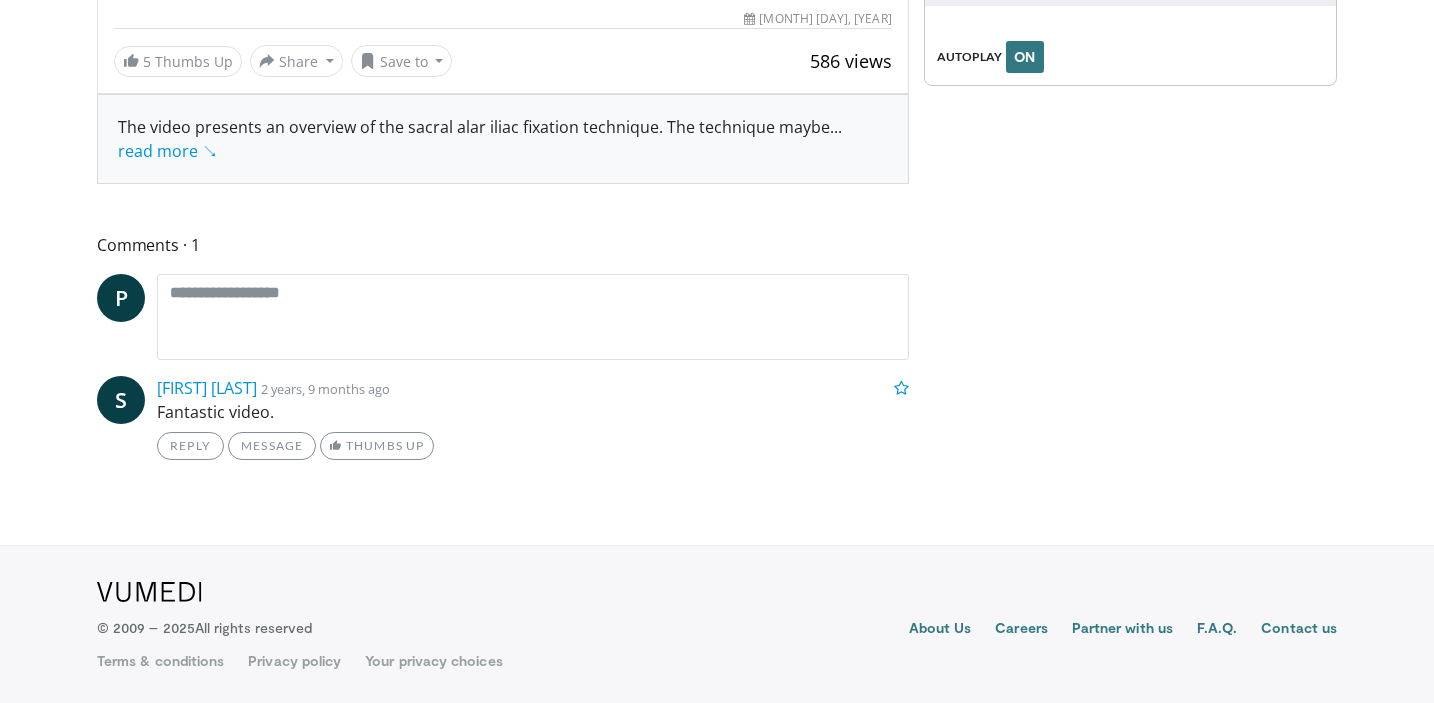 scroll, scrollTop: 0, scrollLeft: 0, axis: both 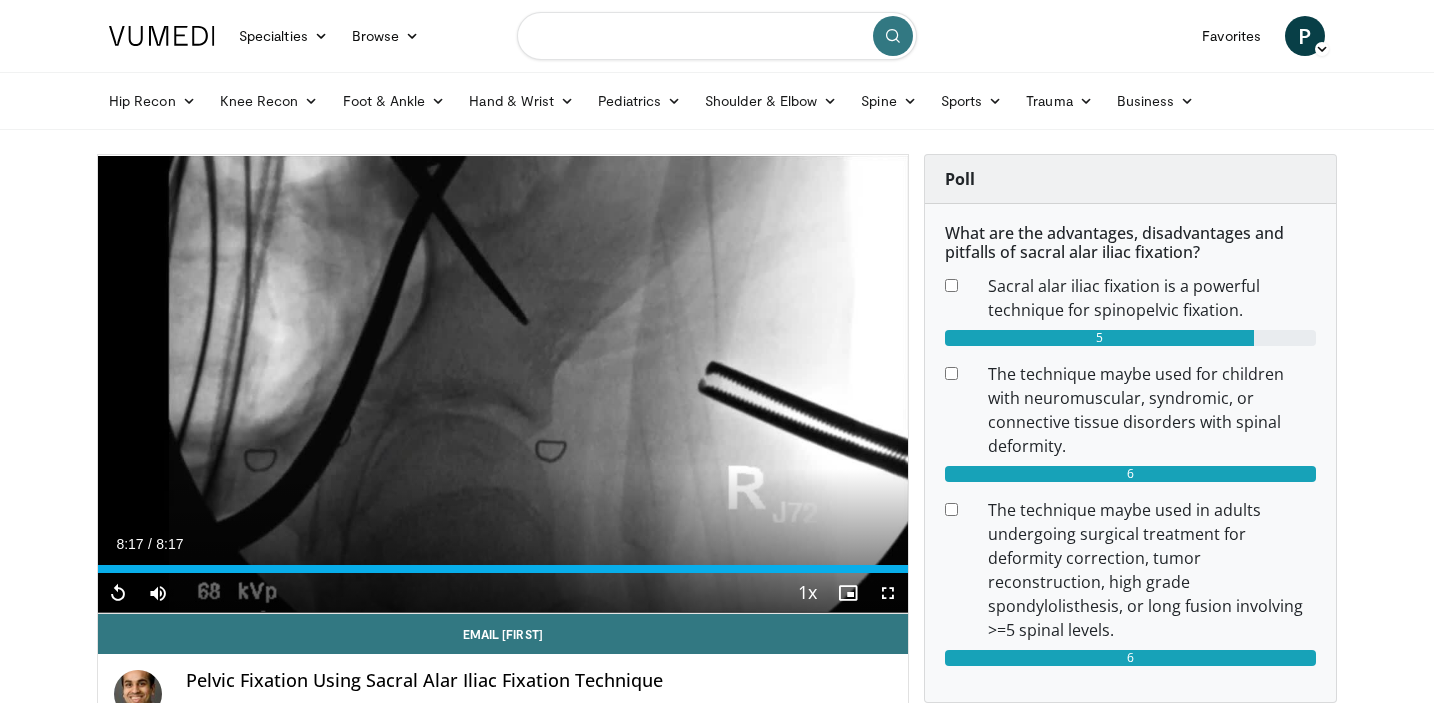 click at bounding box center [717, 36] 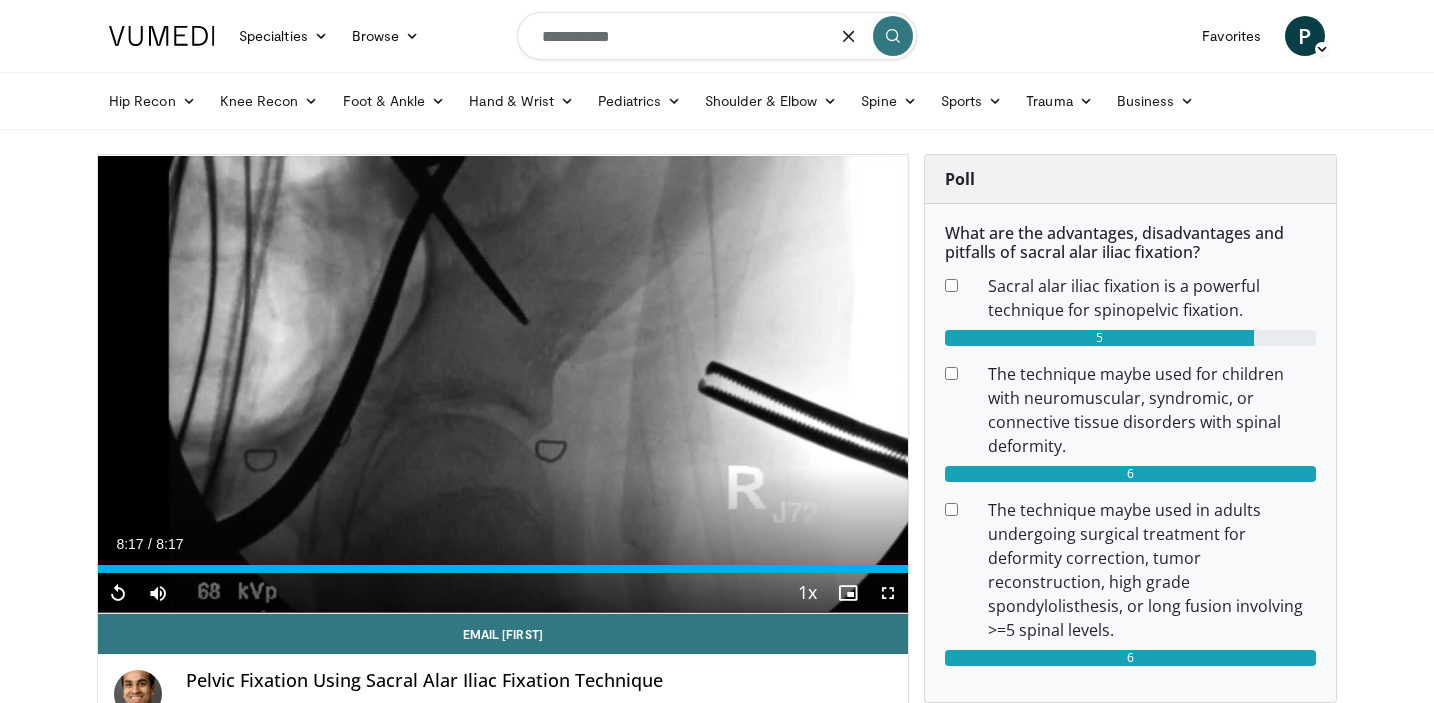 type on "**********" 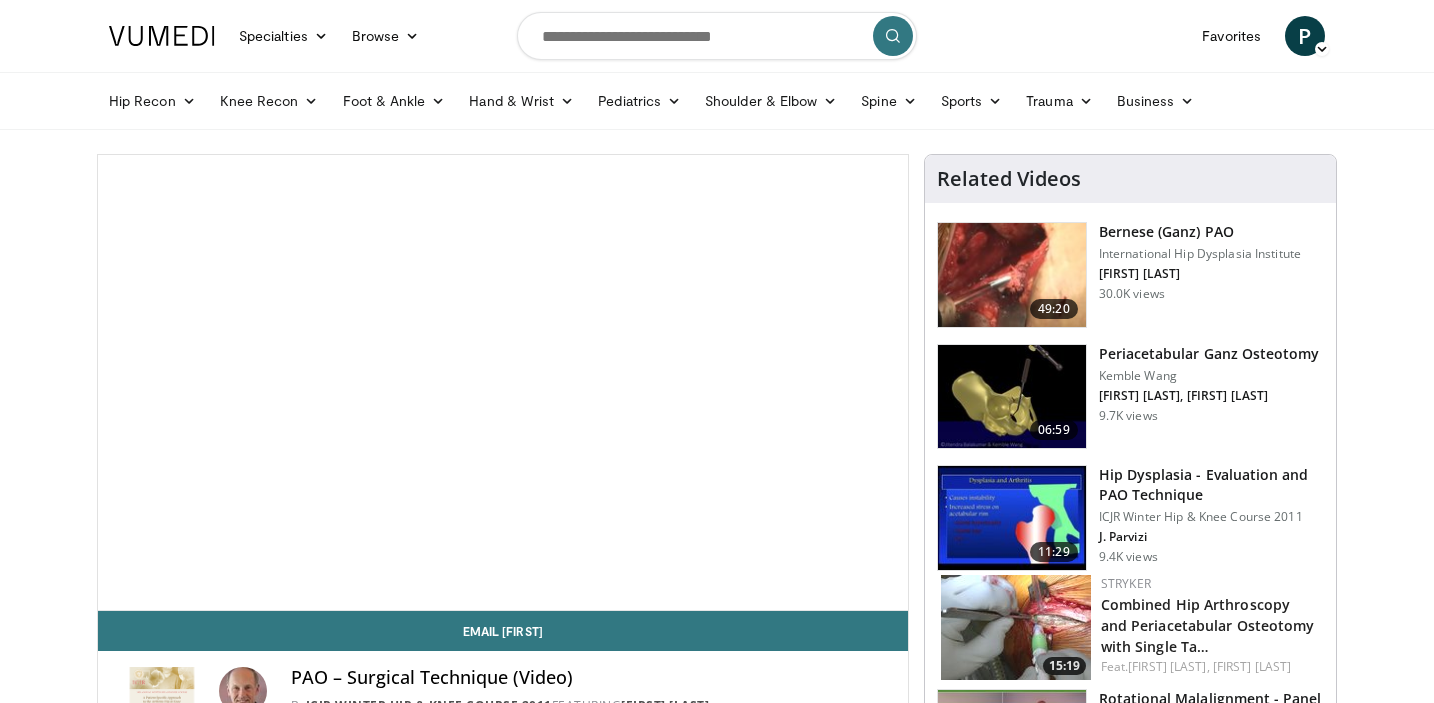 scroll, scrollTop: 0, scrollLeft: 0, axis: both 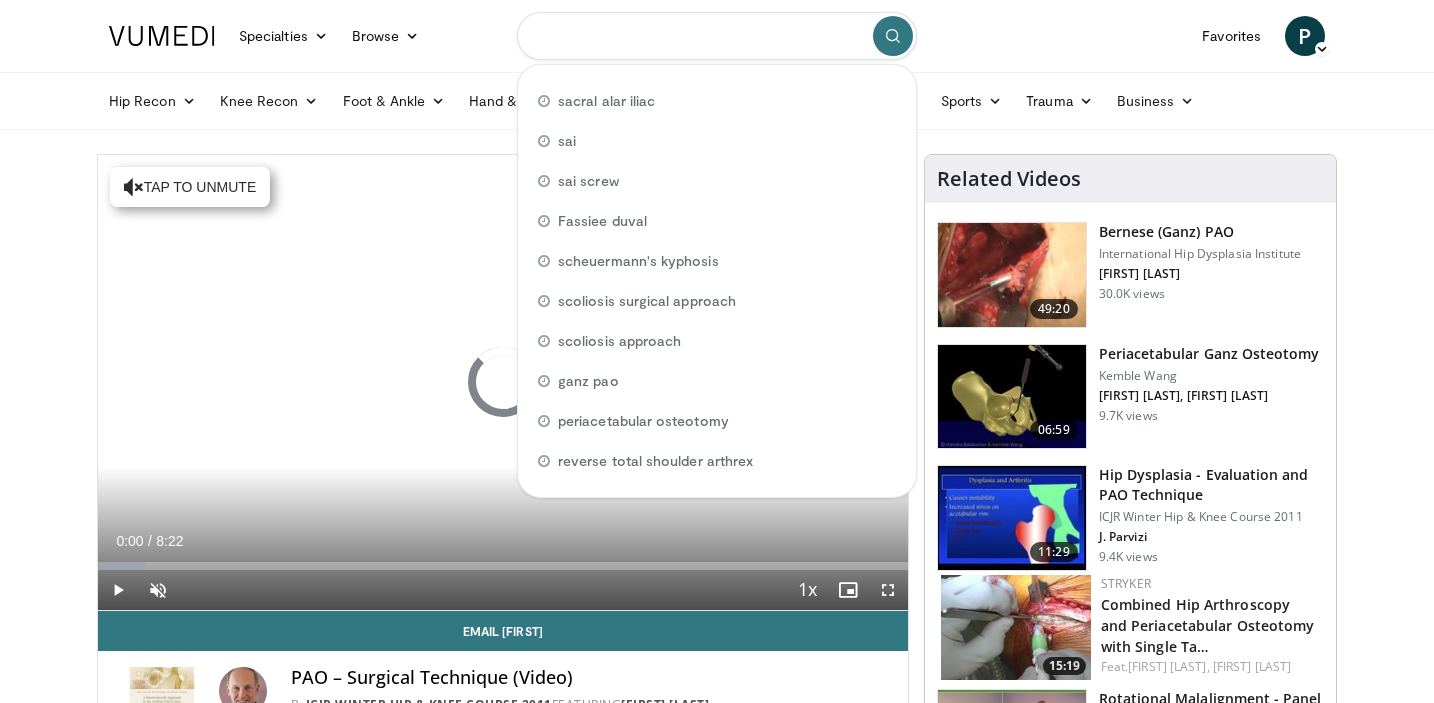 click at bounding box center [717, 36] 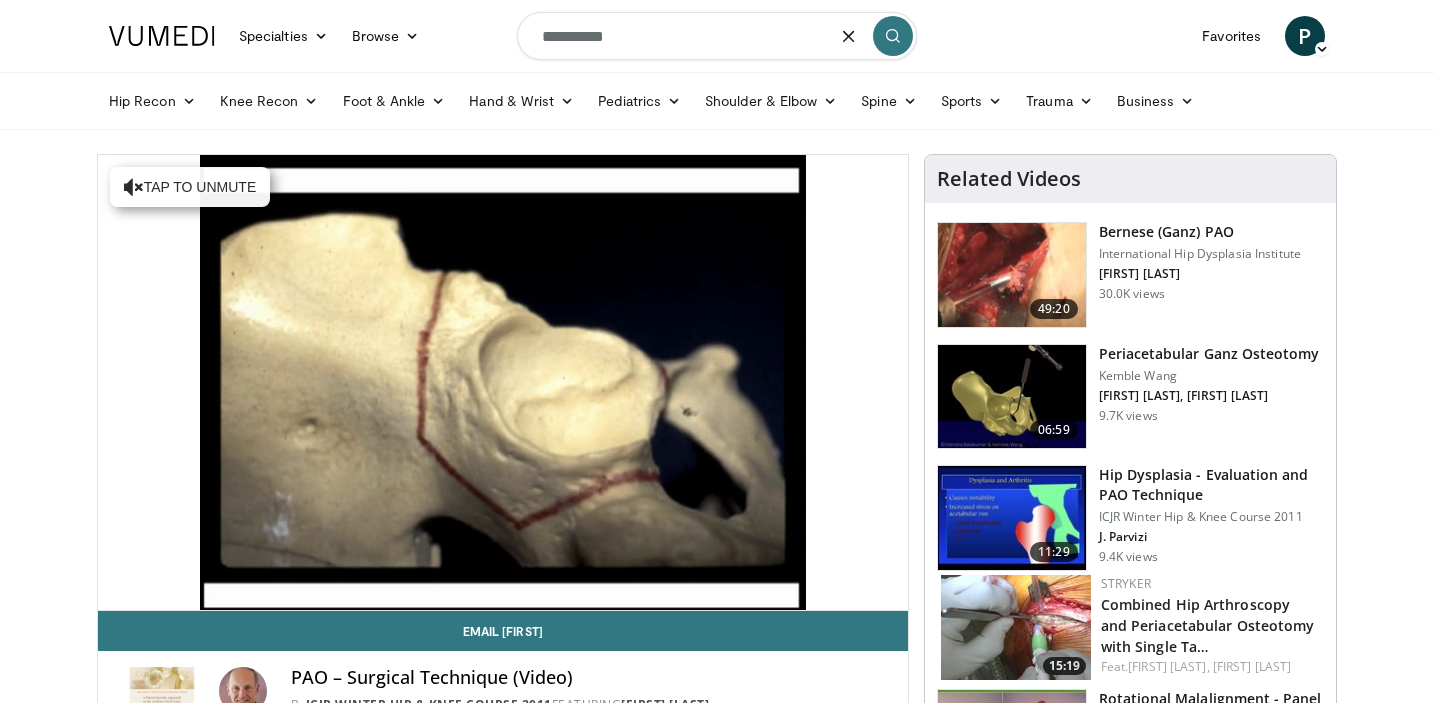 type on "**********" 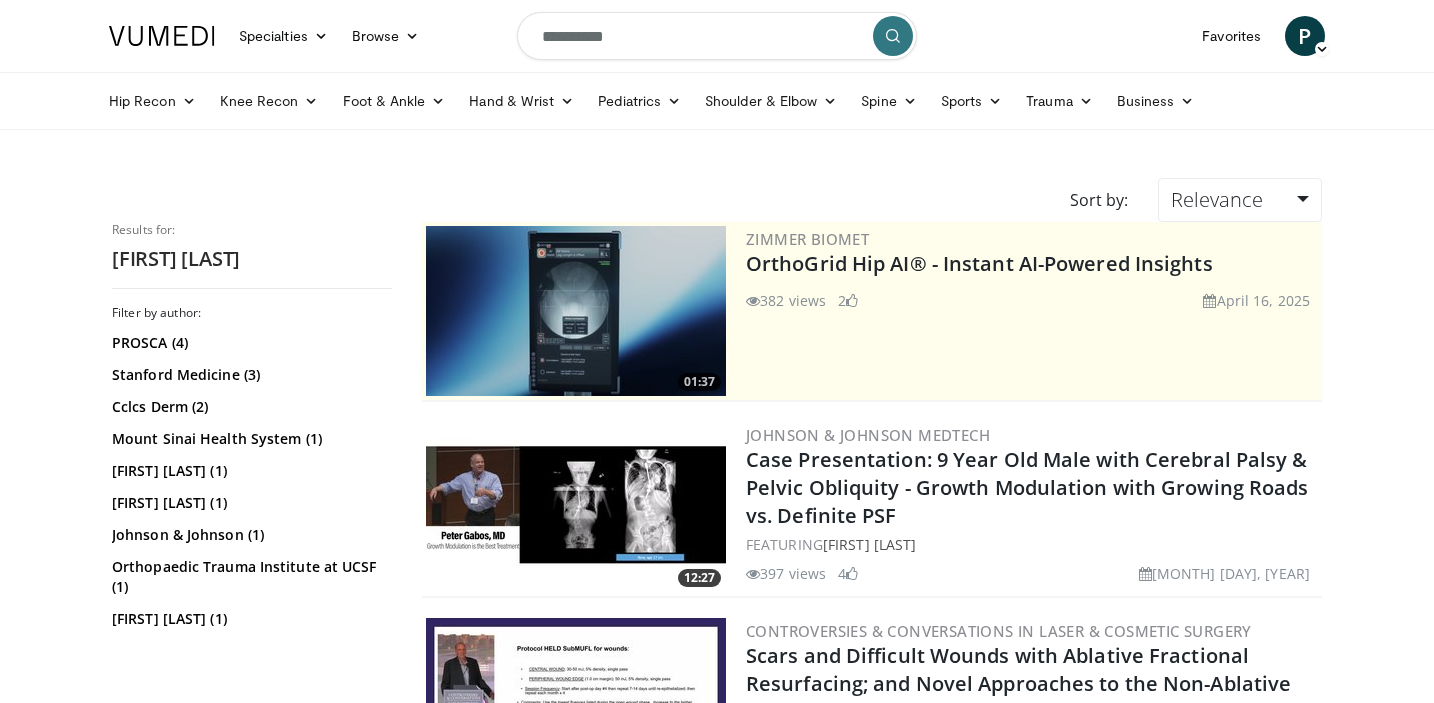 scroll, scrollTop: 0, scrollLeft: 0, axis: both 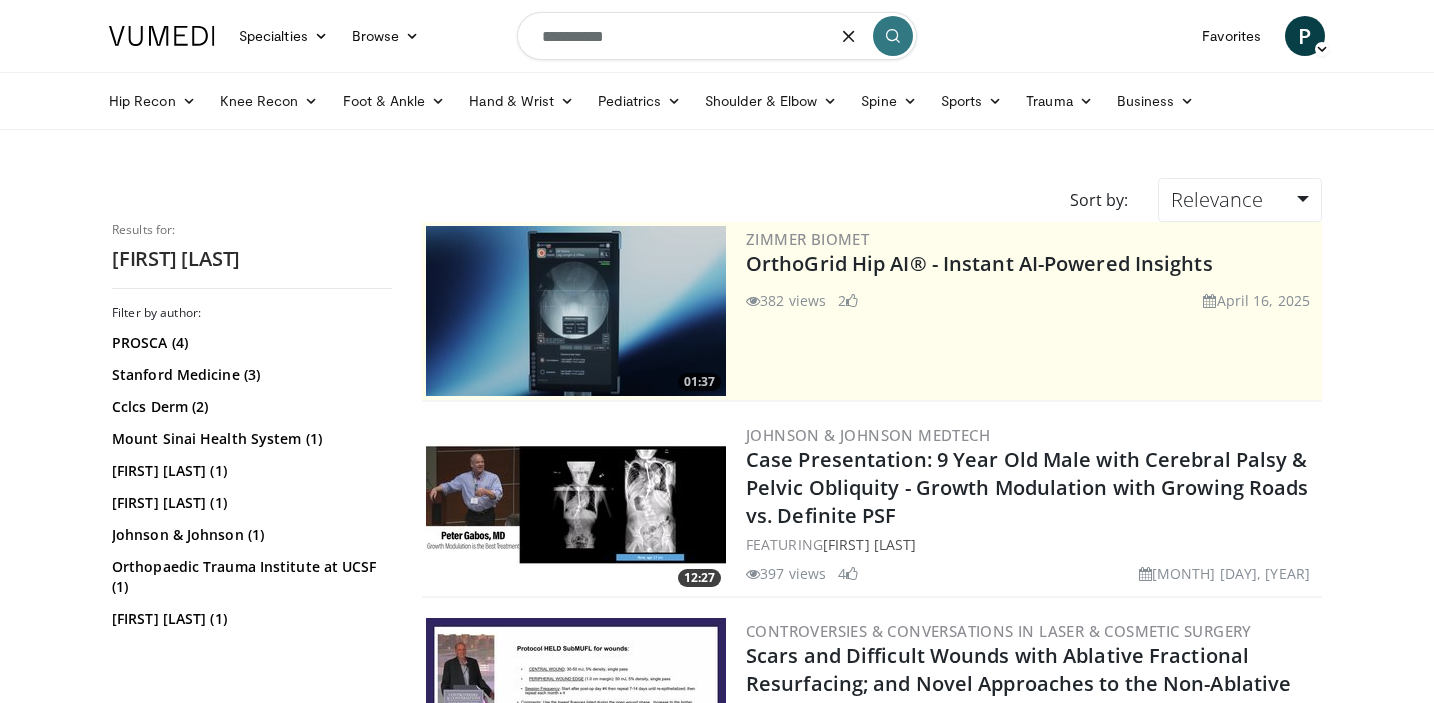 drag, startPoint x: 677, startPoint y: 45, endPoint x: 500, endPoint y: 47, distance: 177.01129 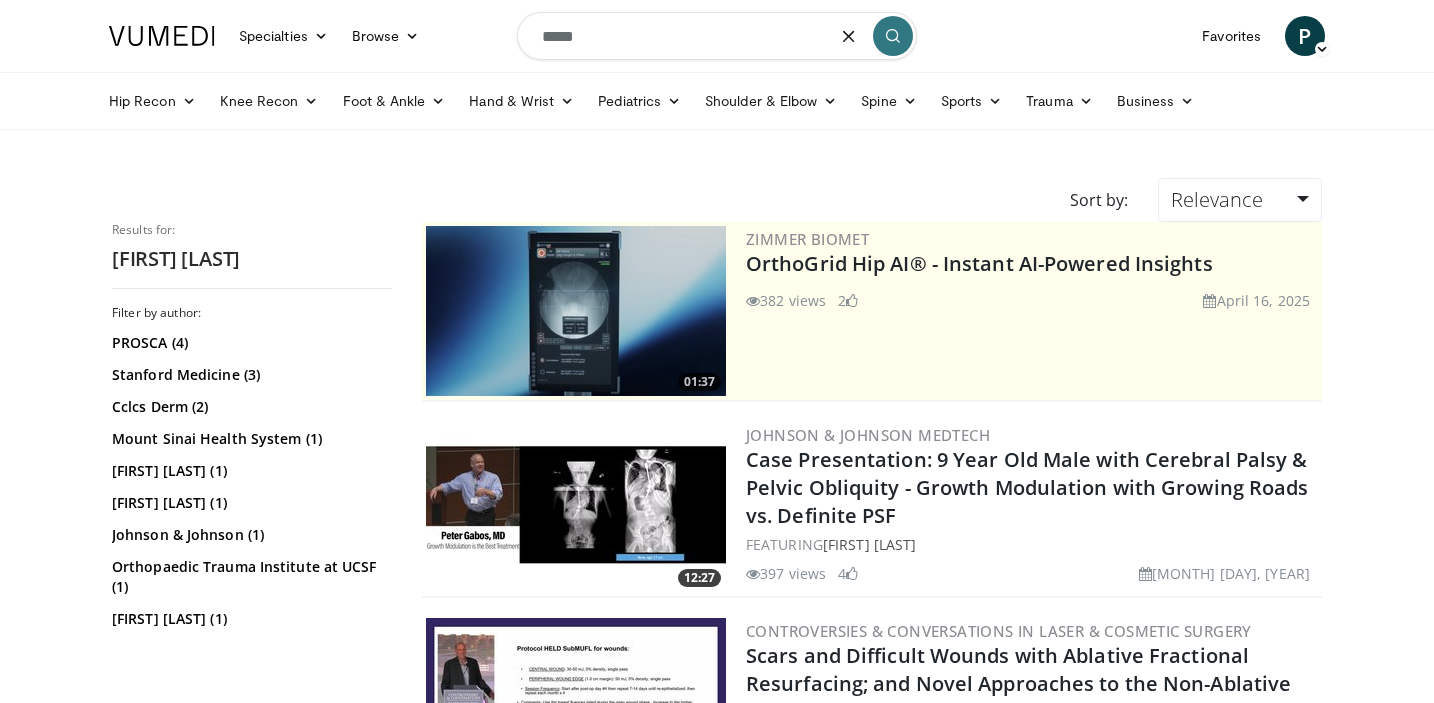 type on "*****" 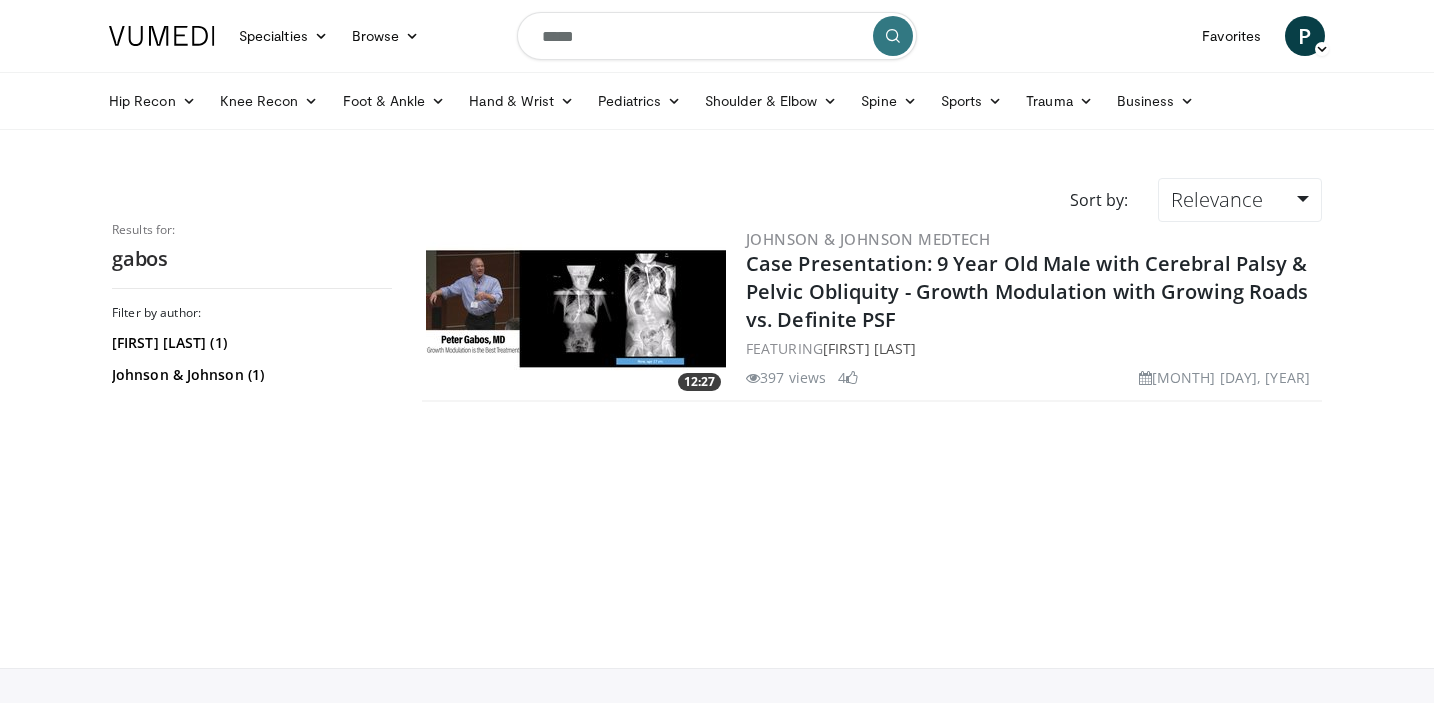 scroll, scrollTop: 0, scrollLeft: 0, axis: both 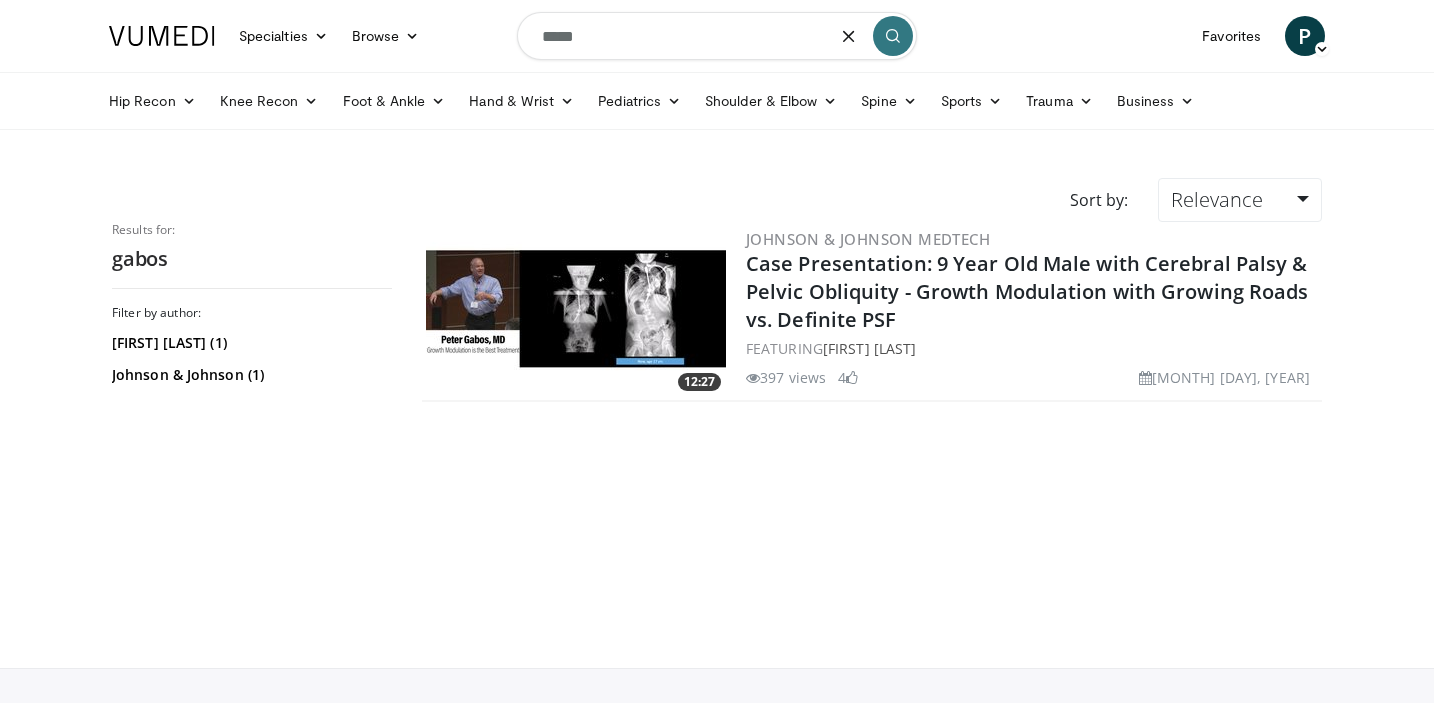 drag, startPoint x: 616, startPoint y: 44, endPoint x: 469, endPoint y: 28, distance: 147.86818 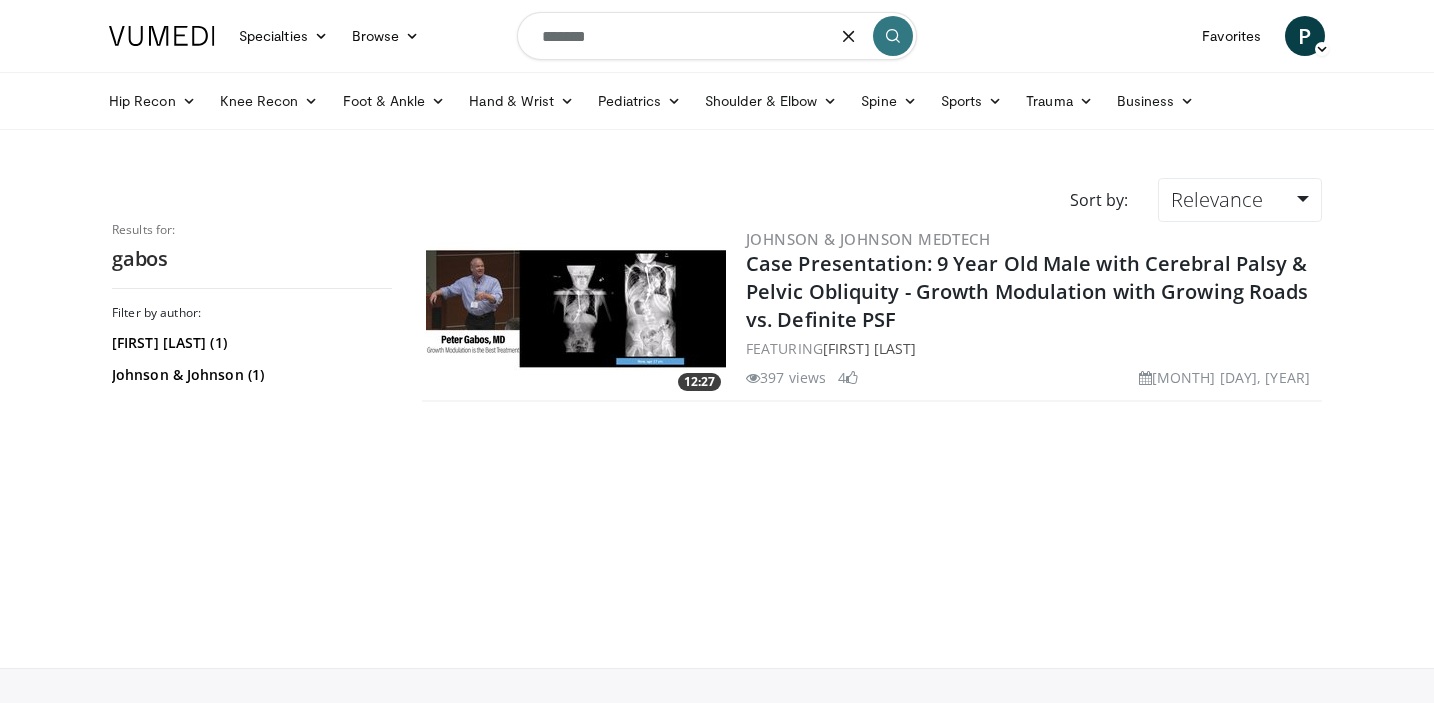 type on "*******" 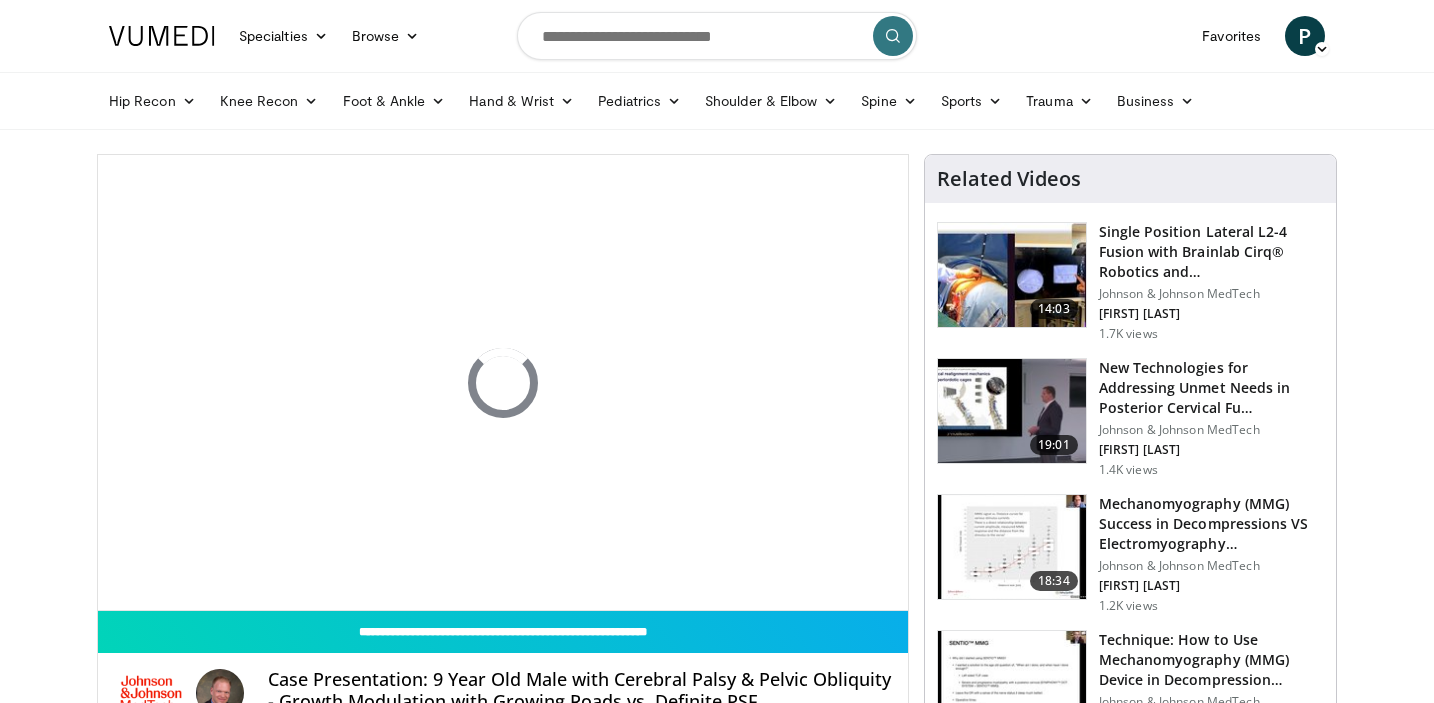 scroll, scrollTop: 0, scrollLeft: 0, axis: both 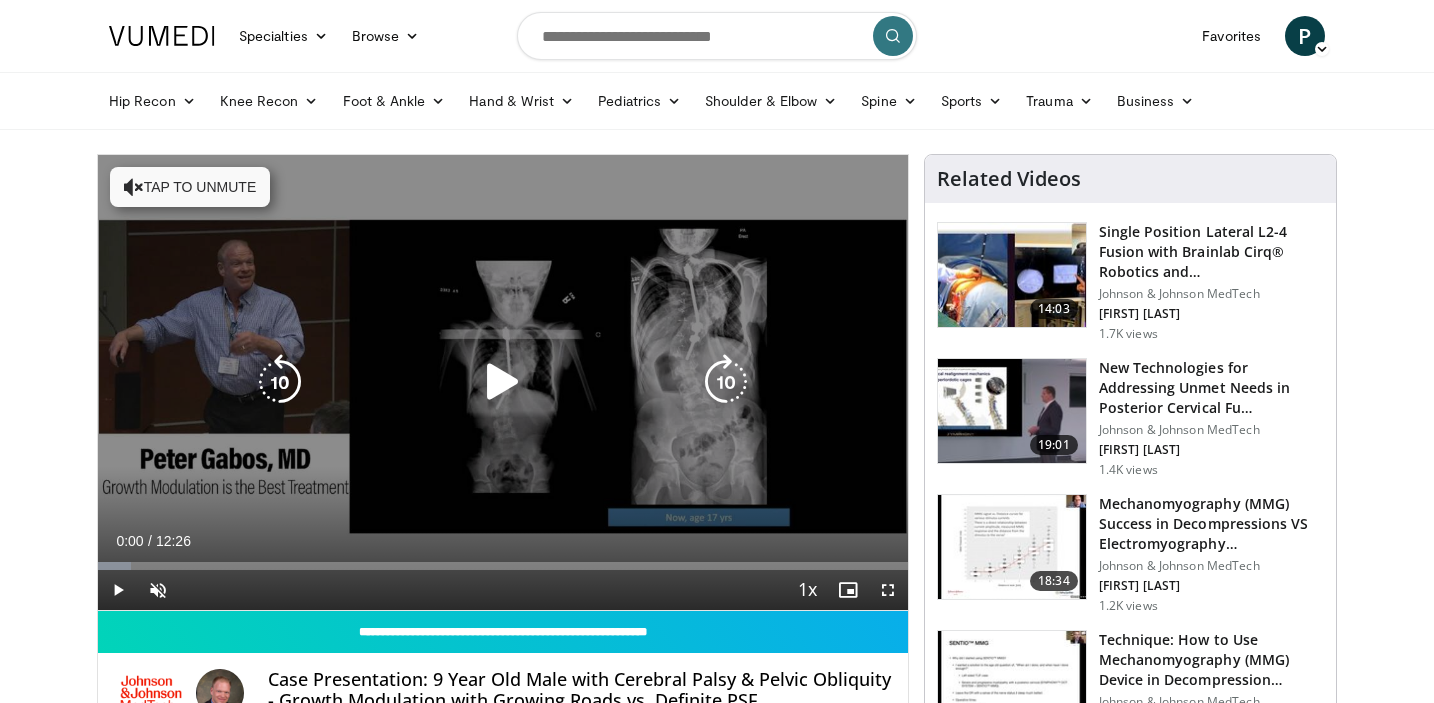 click at bounding box center [503, 382] 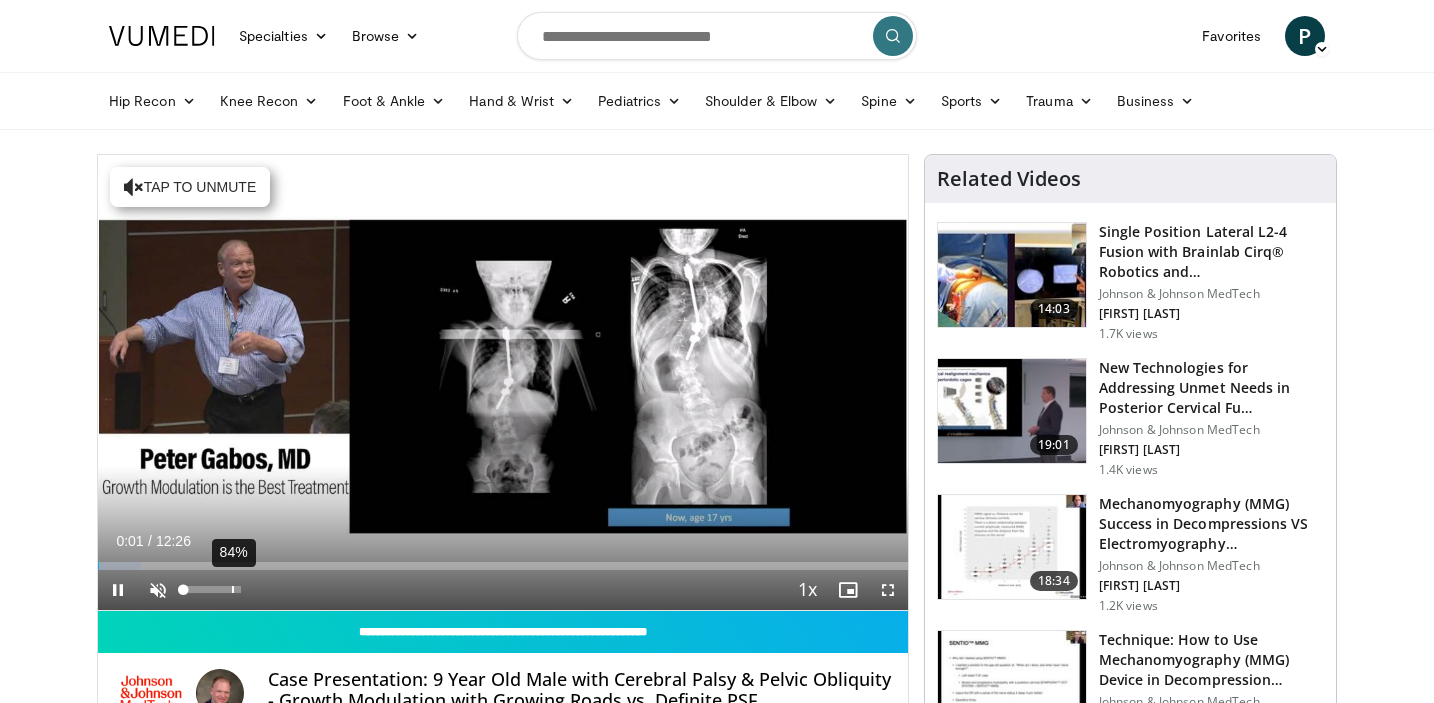 click on "84%" at bounding box center [212, 590] 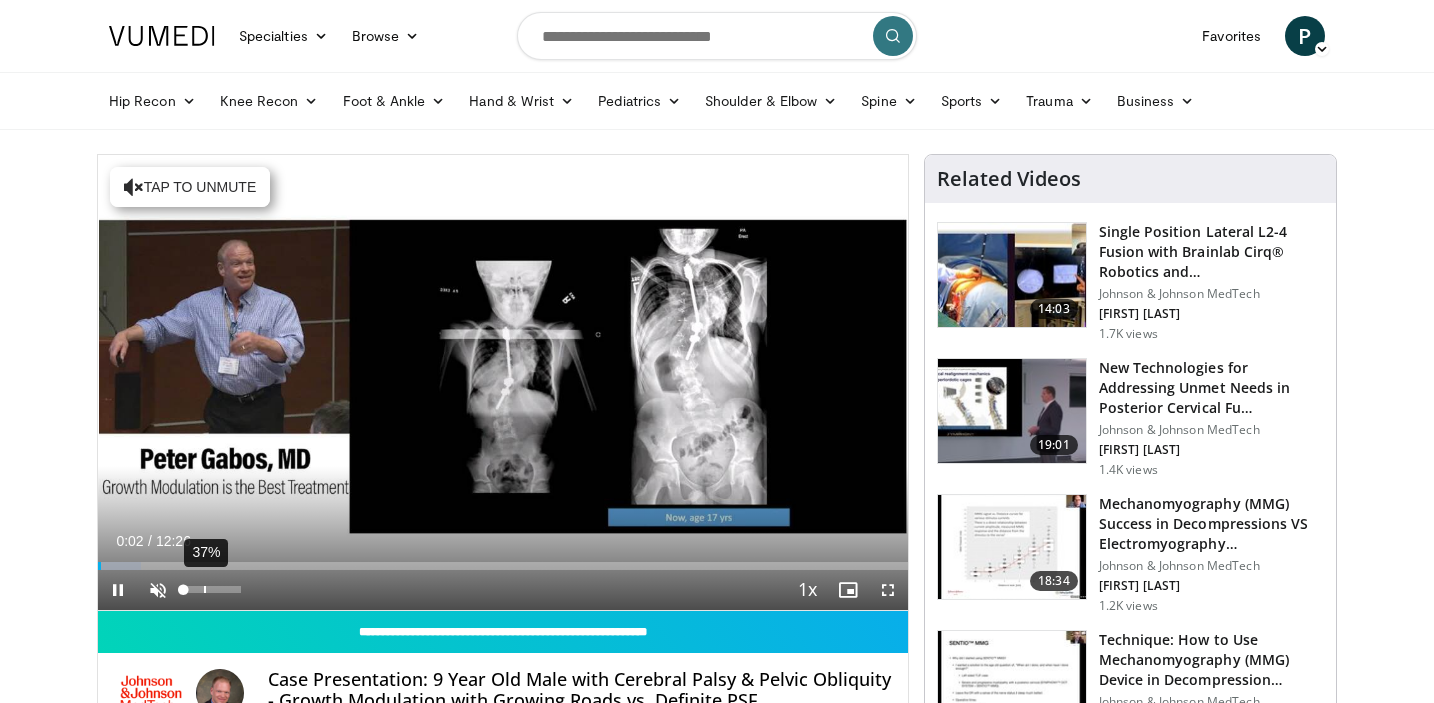 click on "37%" at bounding box center [212, 590] 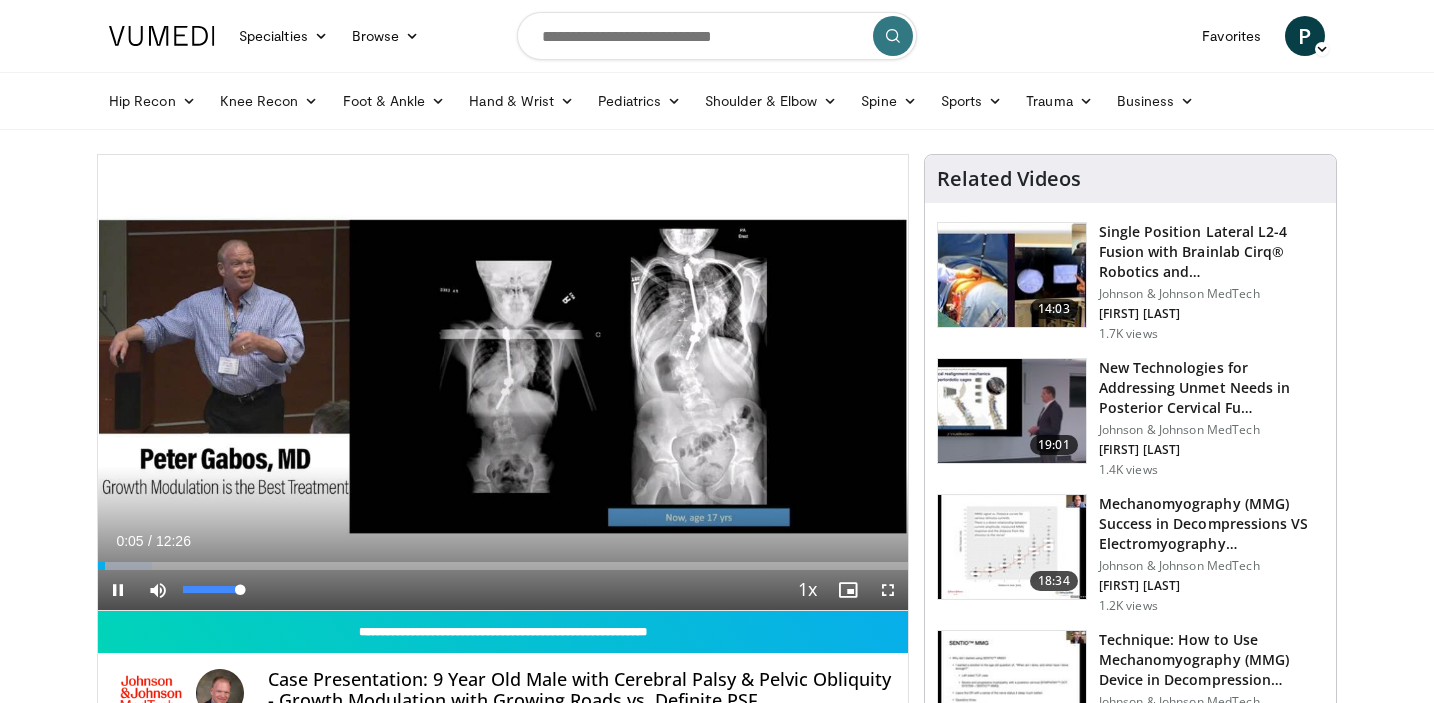 drag, startPoint x: 188, startPoint y: 589, endPoint x: 250, endPoint y: 595, distance: 62.289646 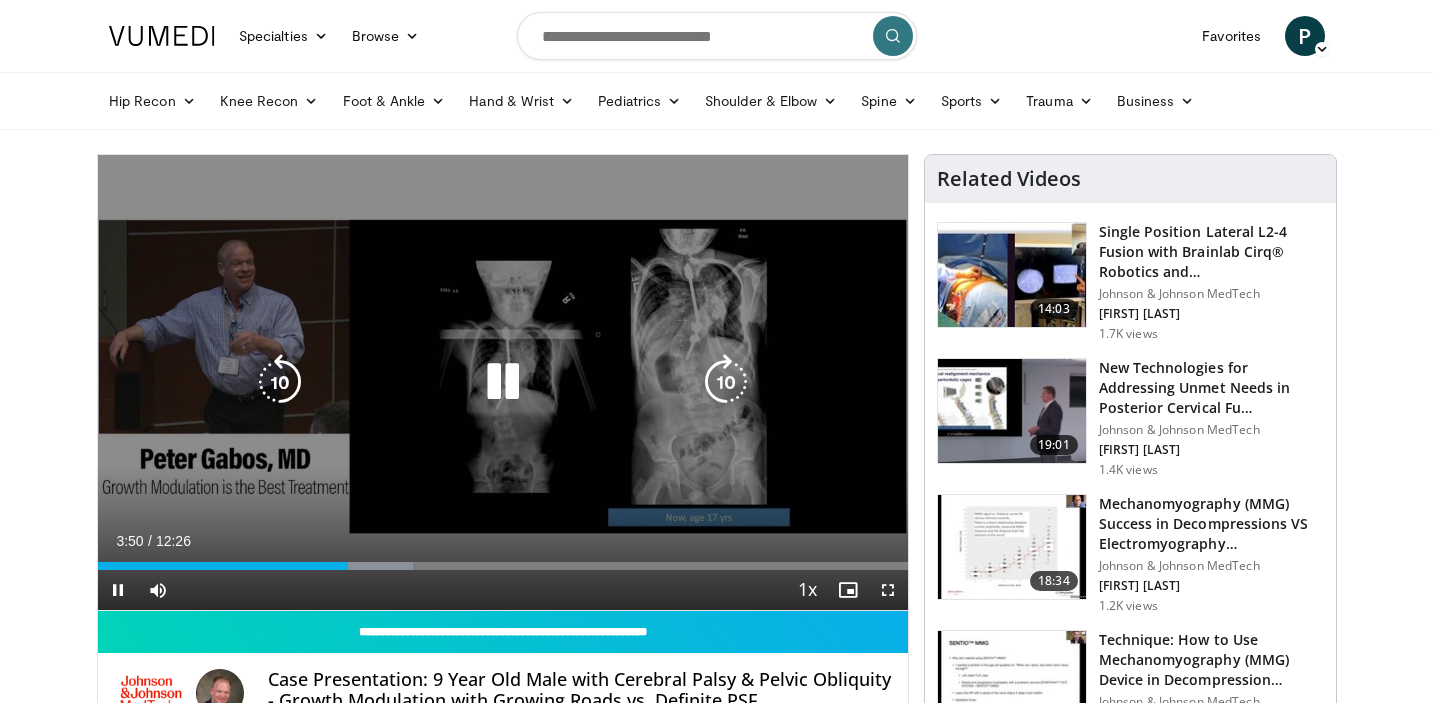 click at bounding box center [280, 382] 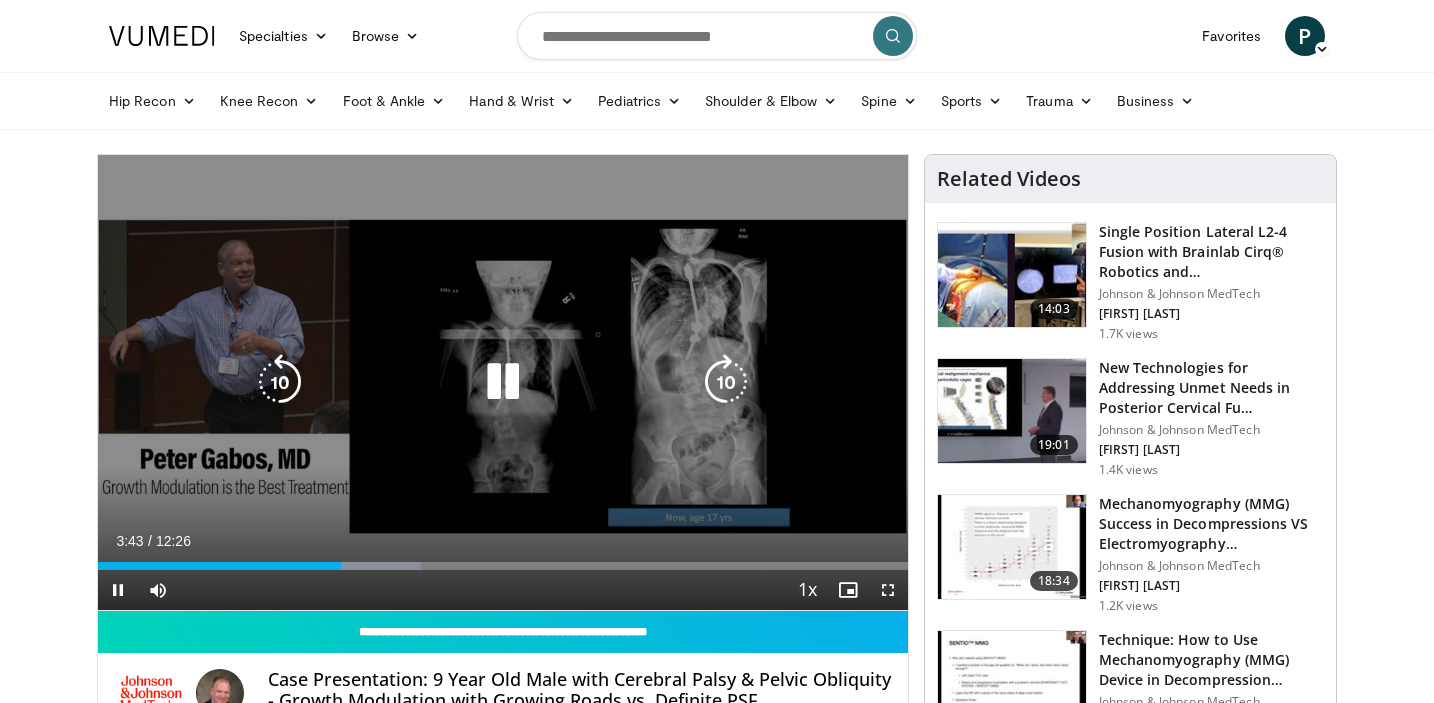 click at bounding box center [503, 382] 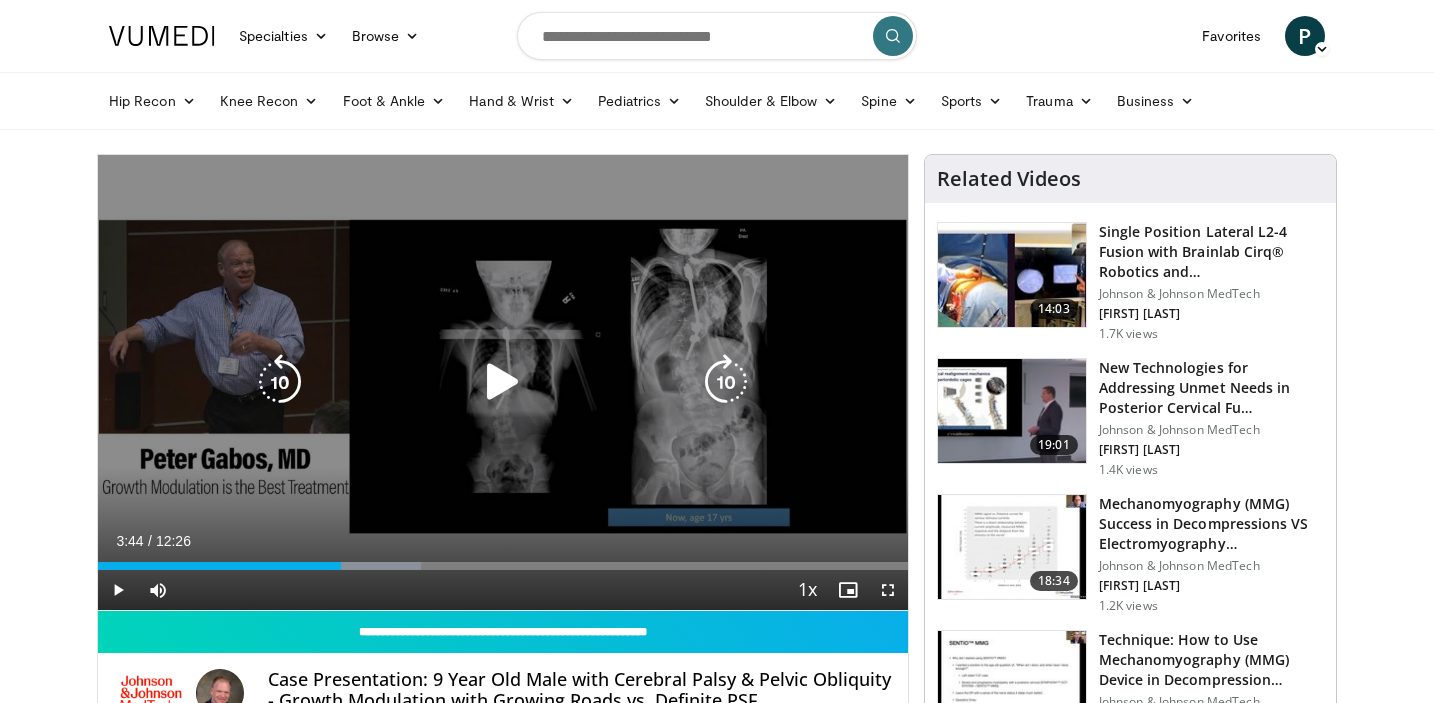 click at bounding box center [503, 382] 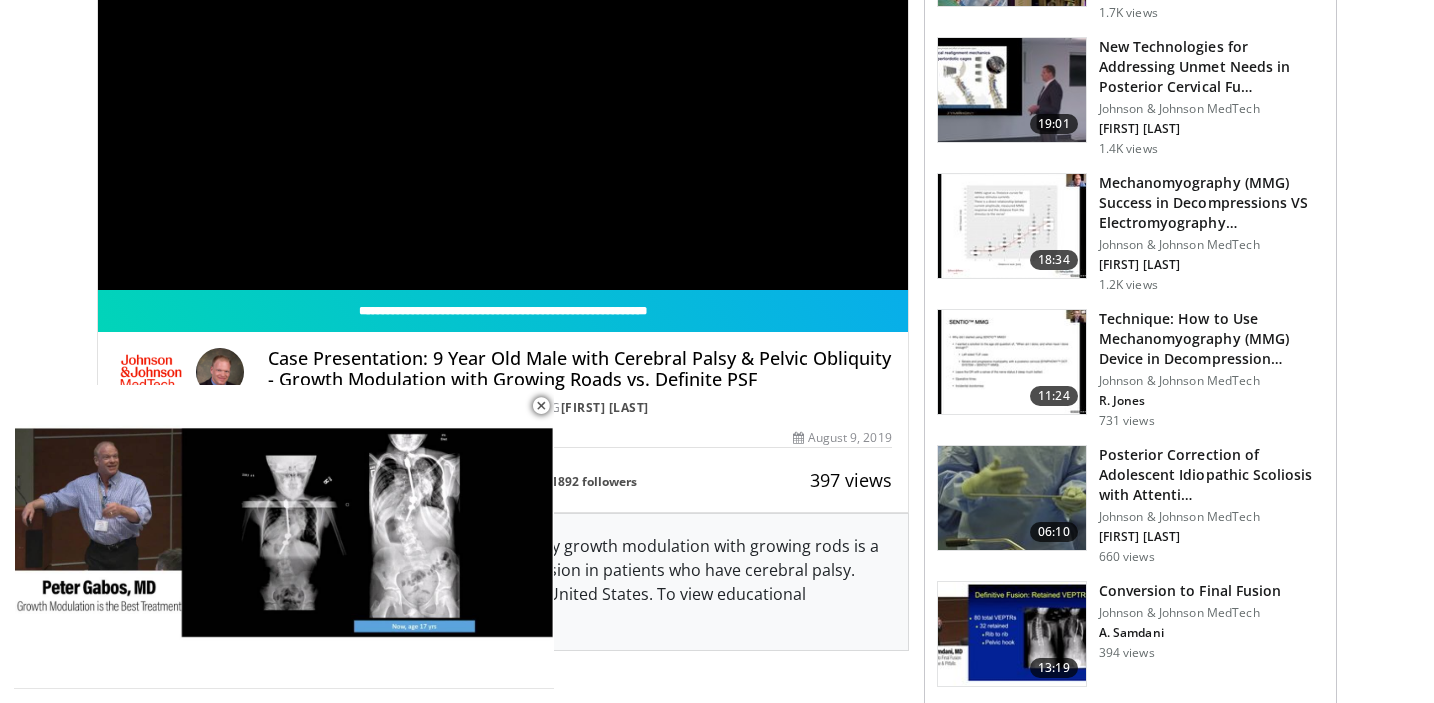 scroll, scrollTop: 0, scrollLeft: 0, axis: both 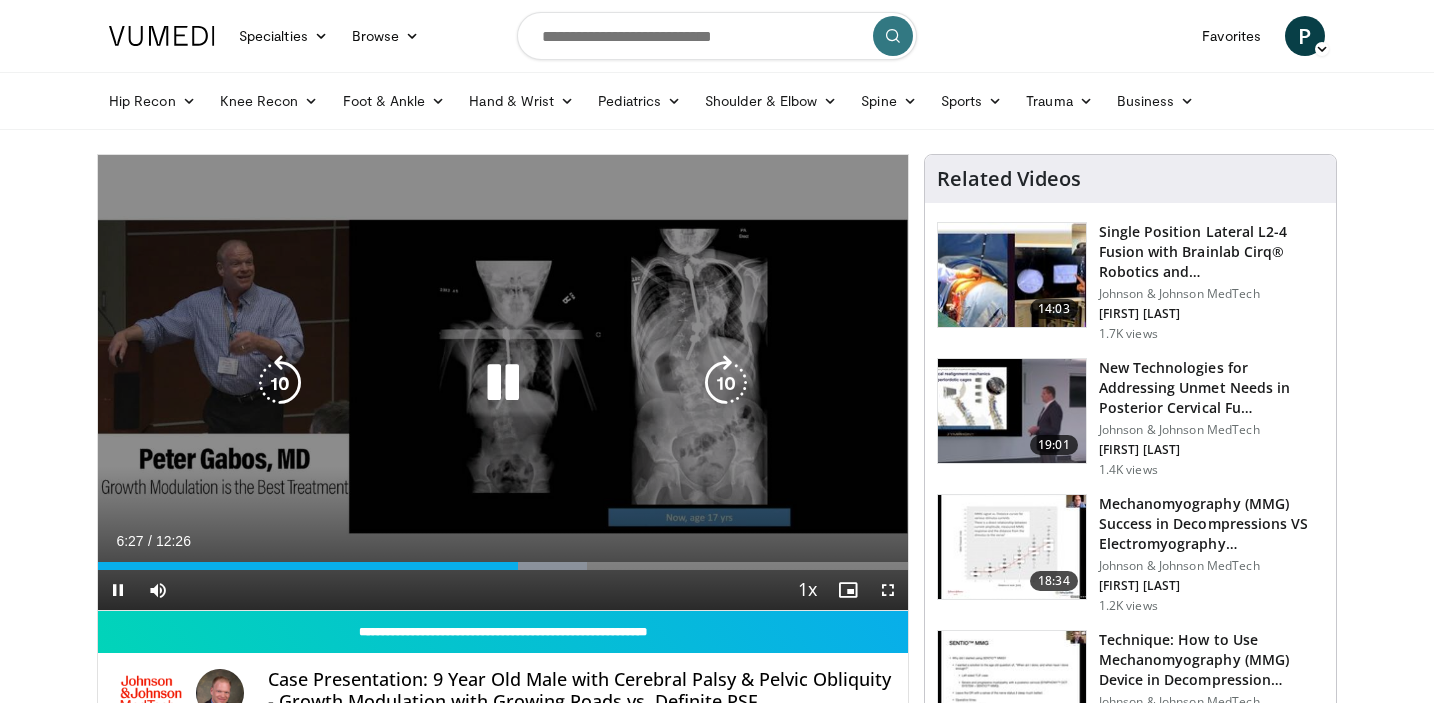 click at bounding box center [503, 383] 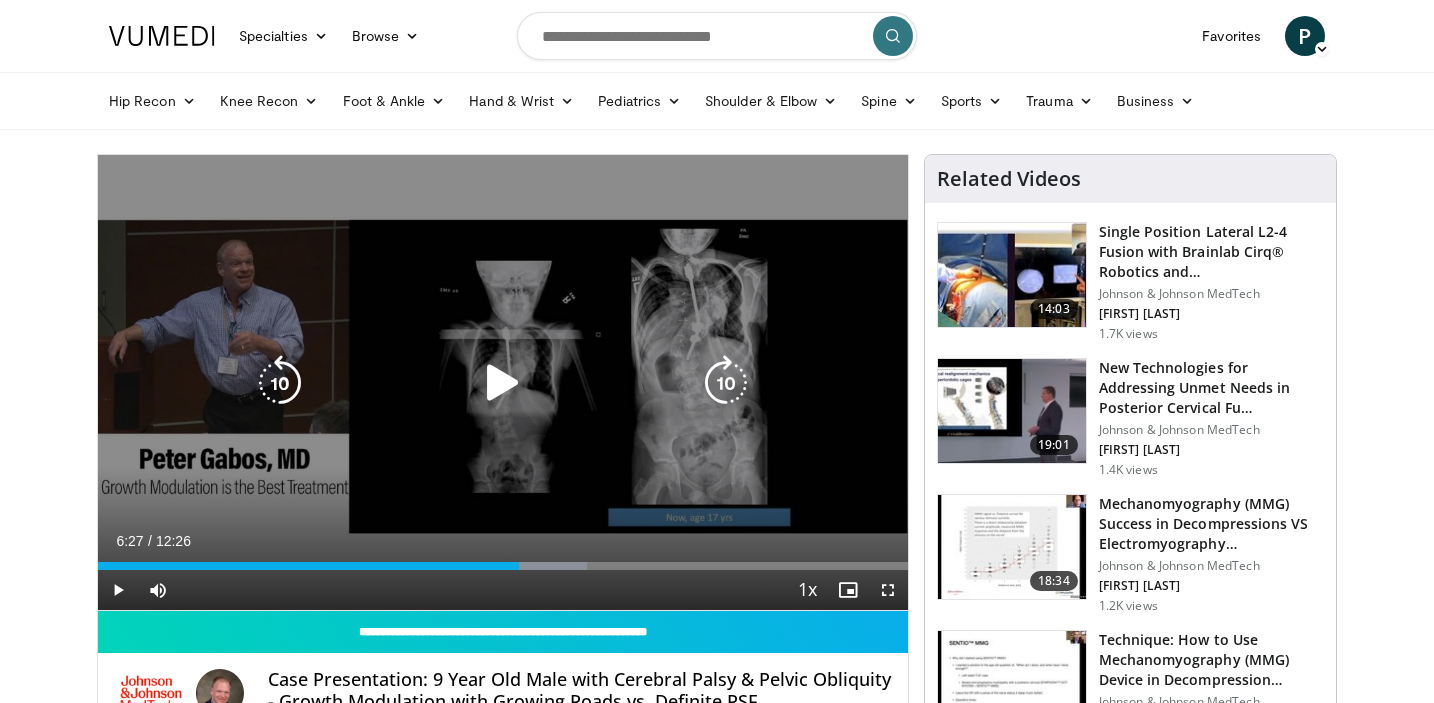 click at bounding box center [503, 383] 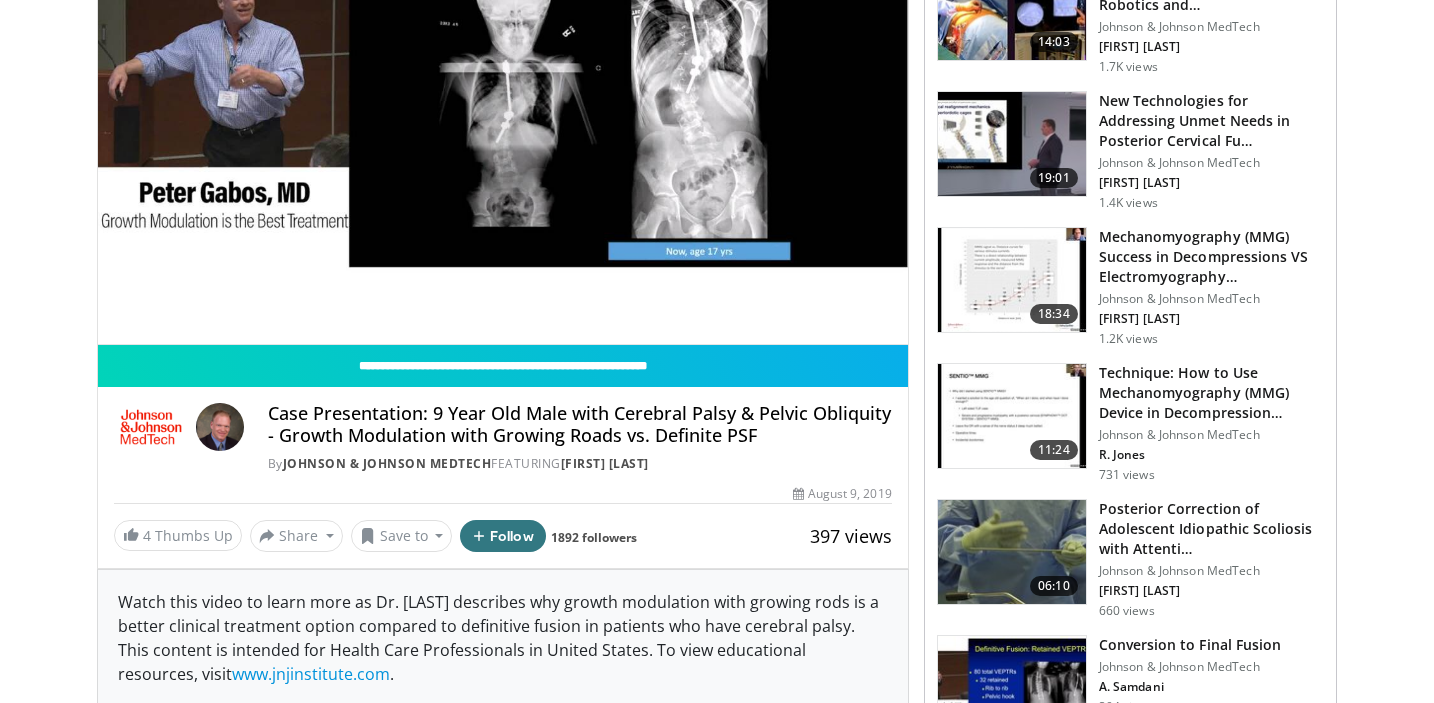 scroll, scrollTop: 0, scrollLeft: 0, axis: both 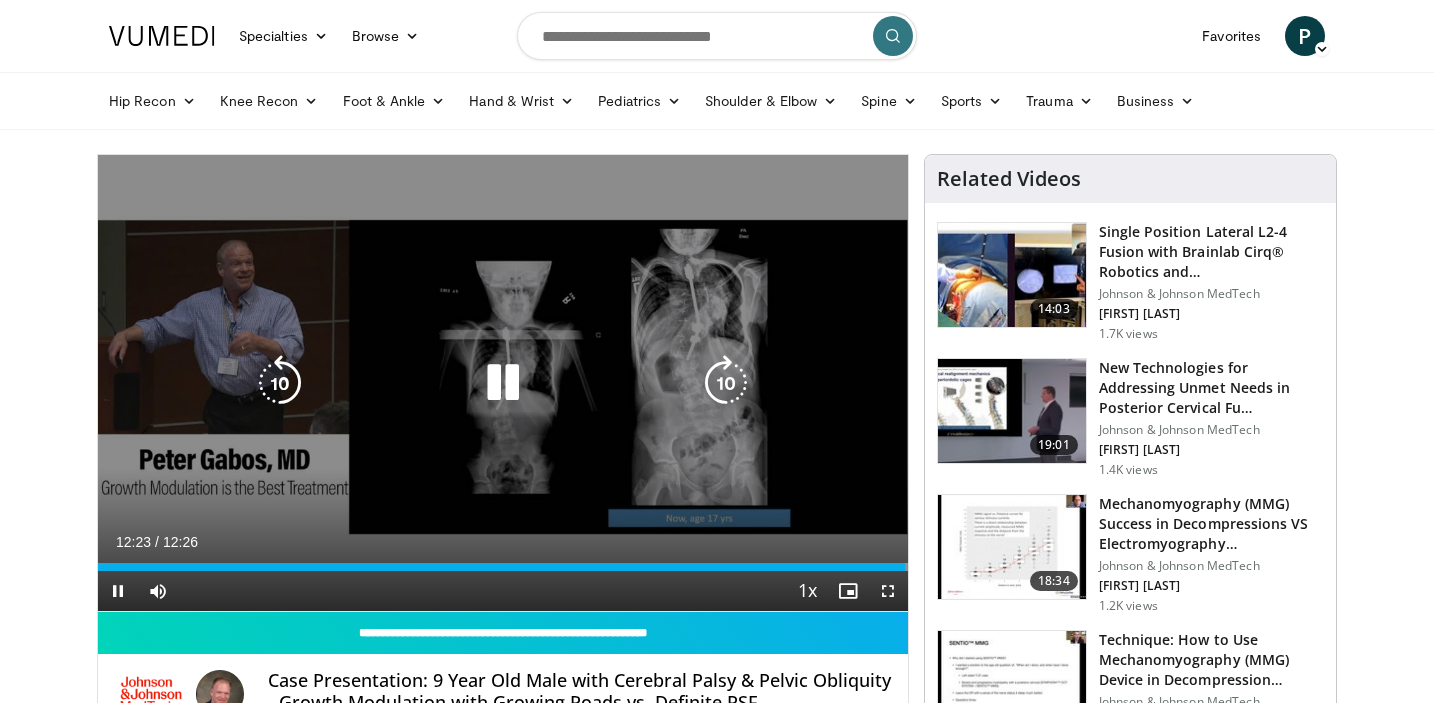 click at bounding box center [280, 383] 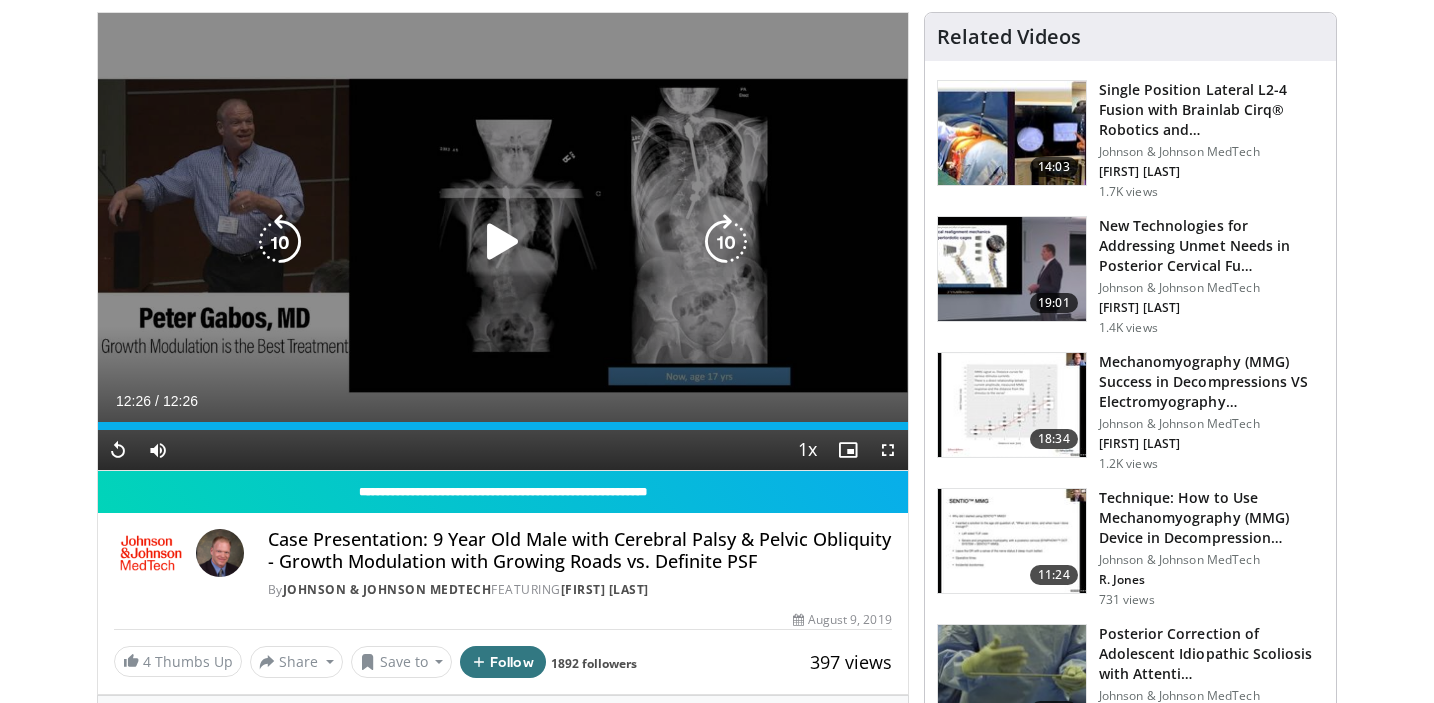scroll, scrollTop: 144, scrollLeft: 0, axis: vertical 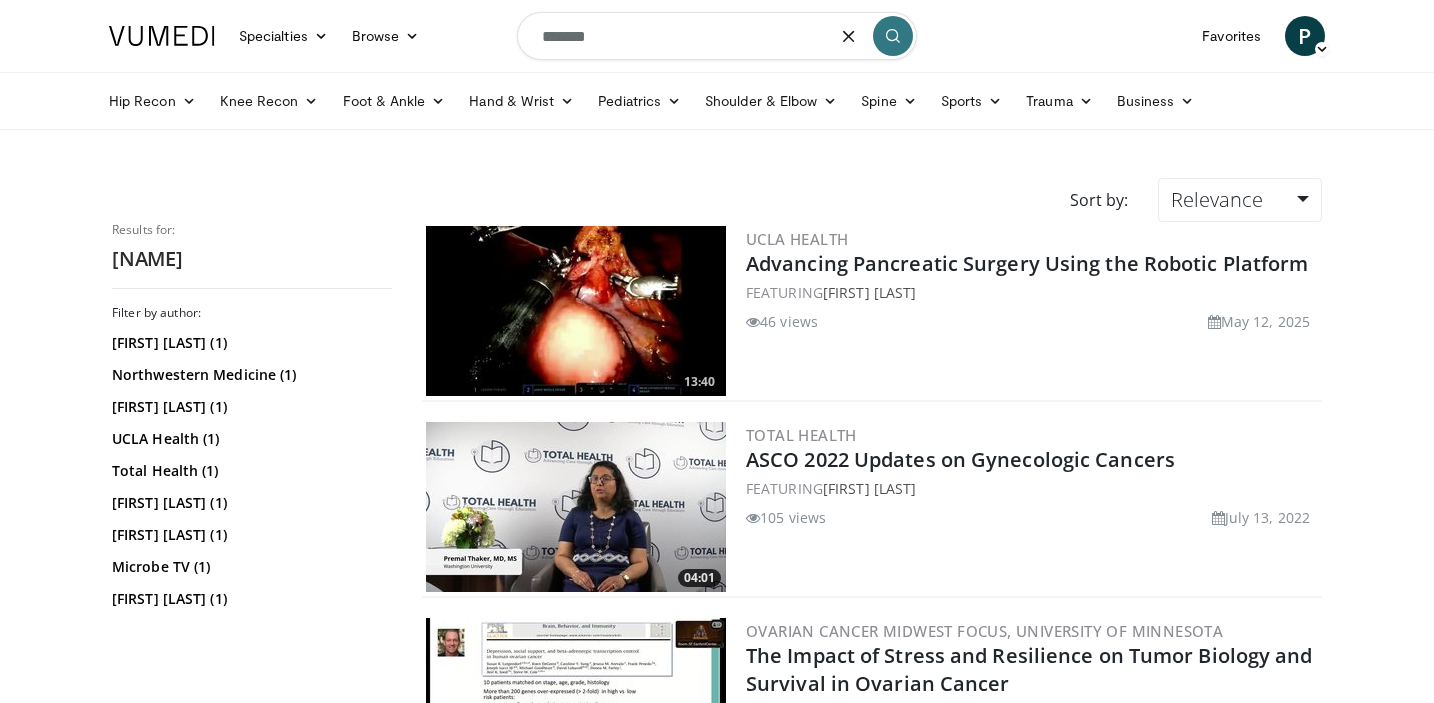 drag, startPoint x: 657, startPoint y: 48, endPoint x: 487, endPoint y: 5, distance: 175.35393 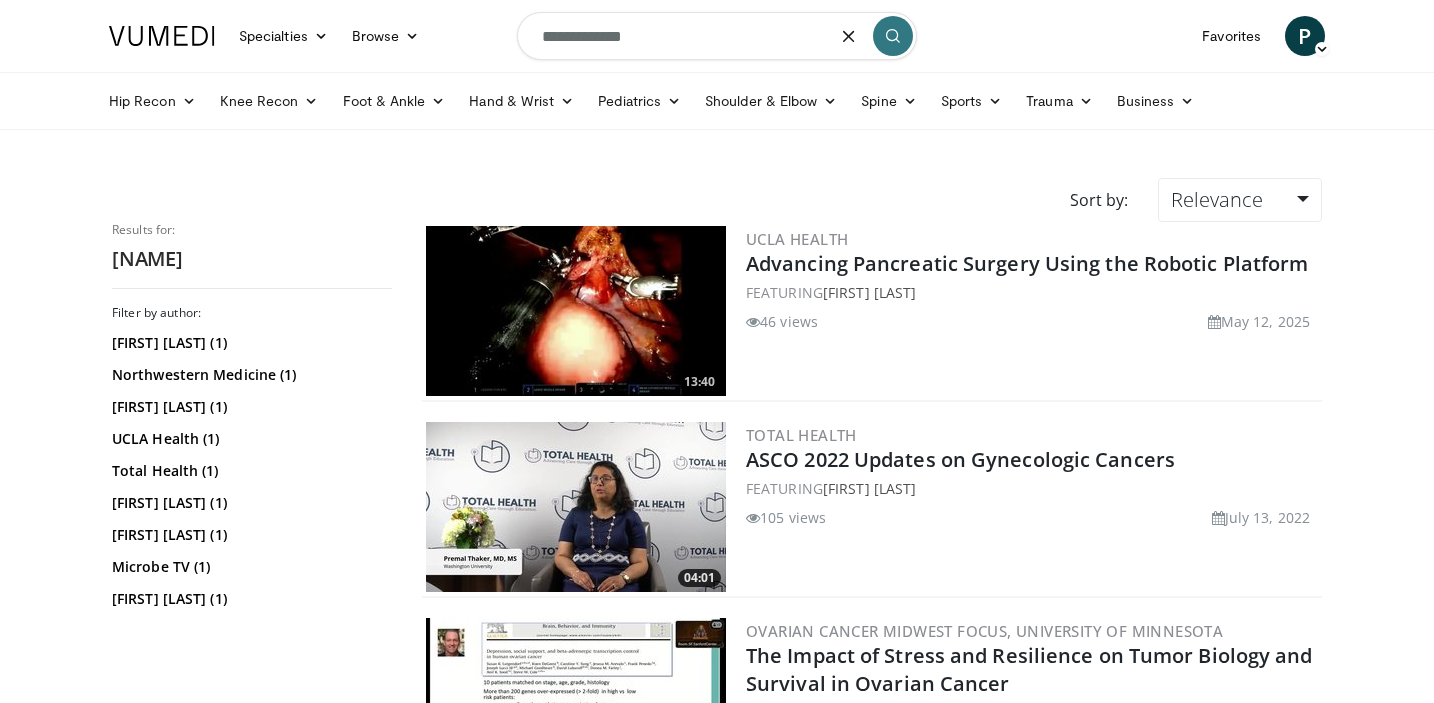 type on "**********" 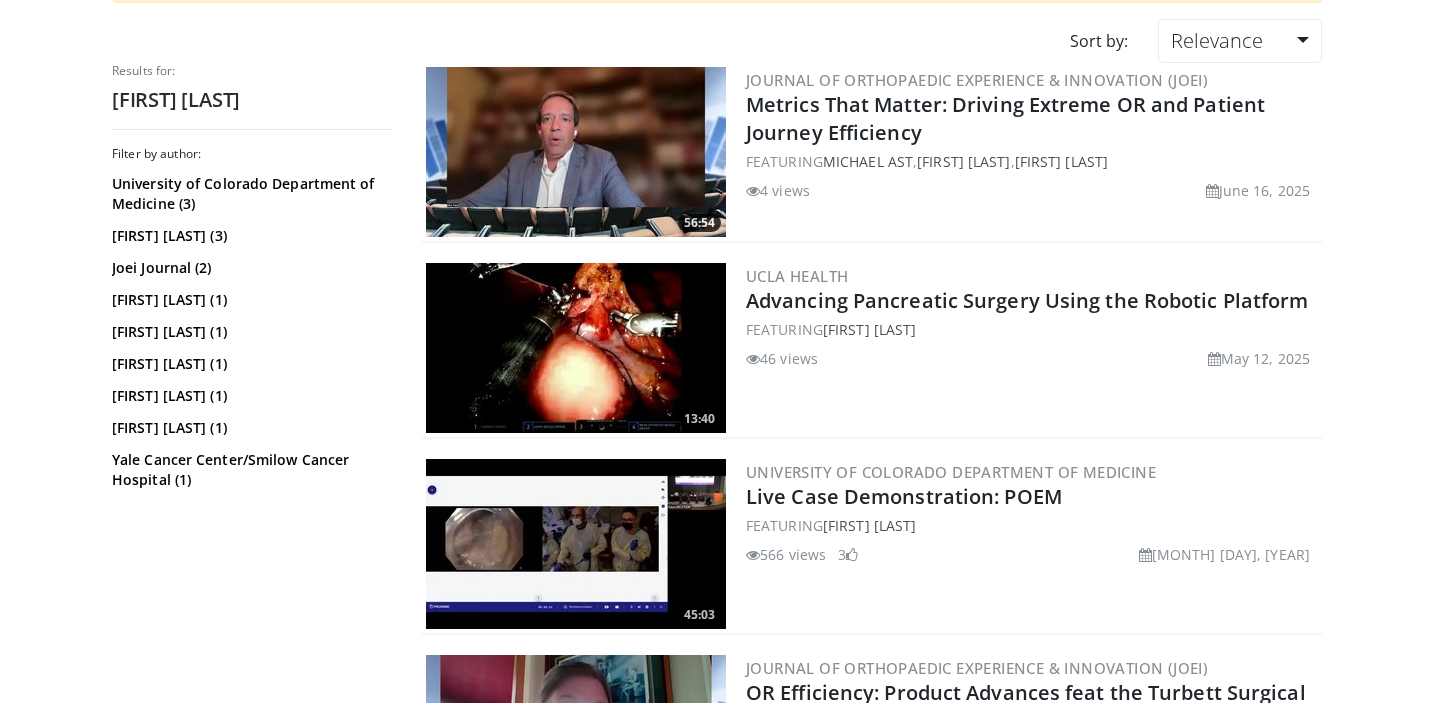 scroll, scrollTop: 0, scrollLeft: 0, axis: both 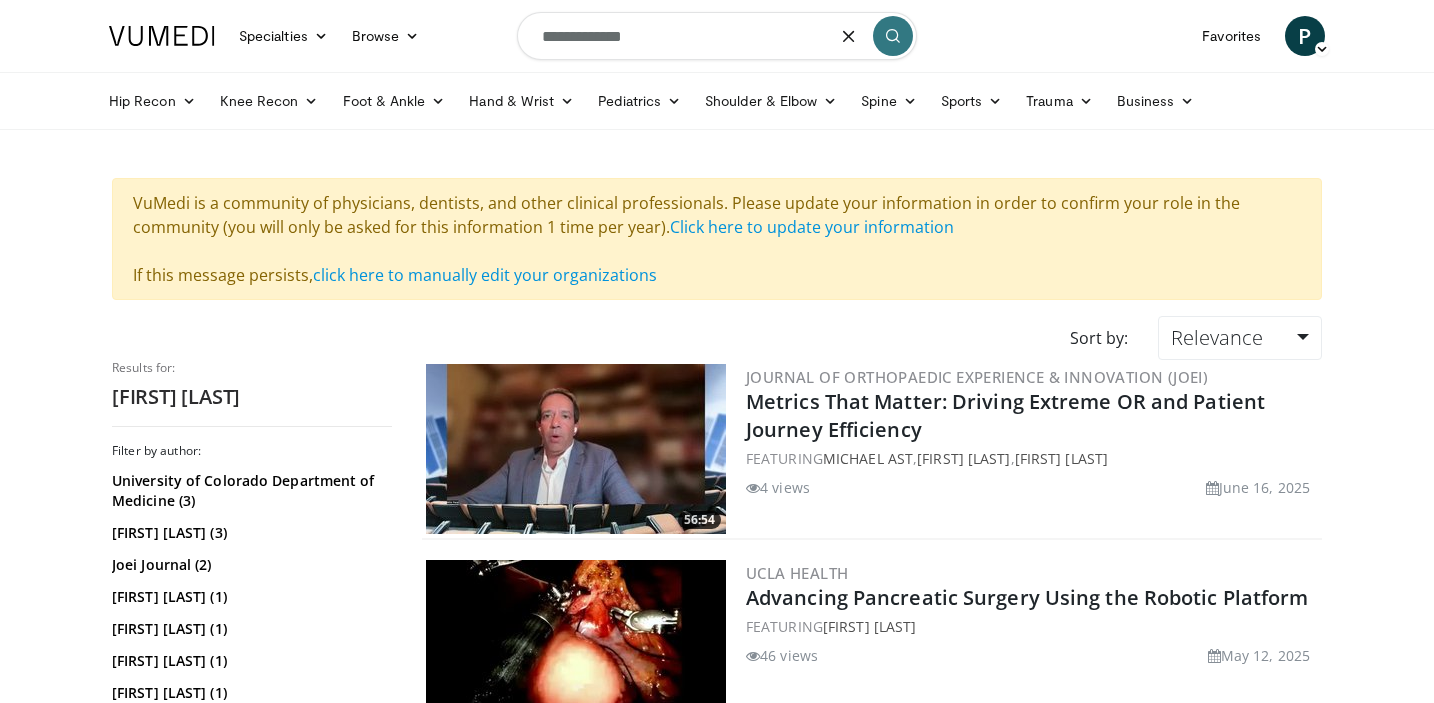 drag, startPoint x: 705, startPoint y: 33, endPoint x: 492, endPoint y: 5, distance: 214.83249 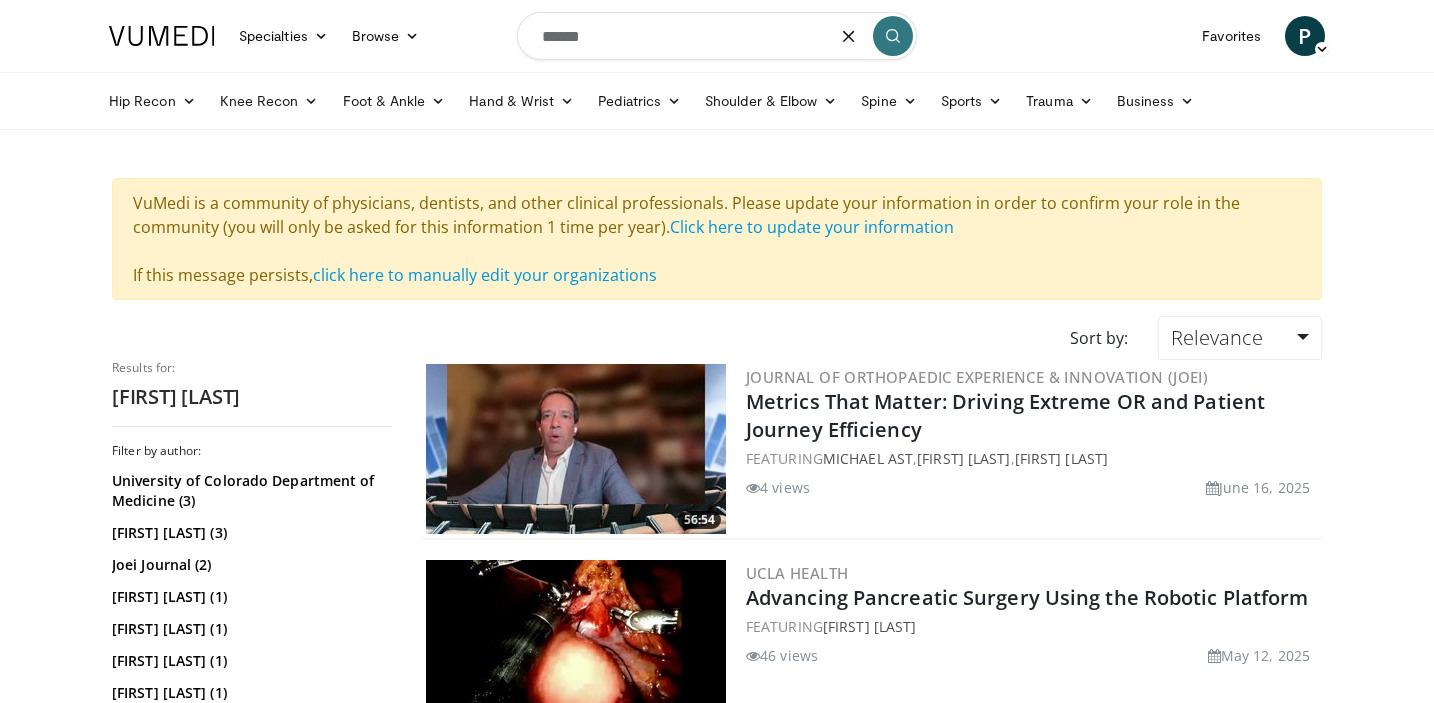 type on "******" 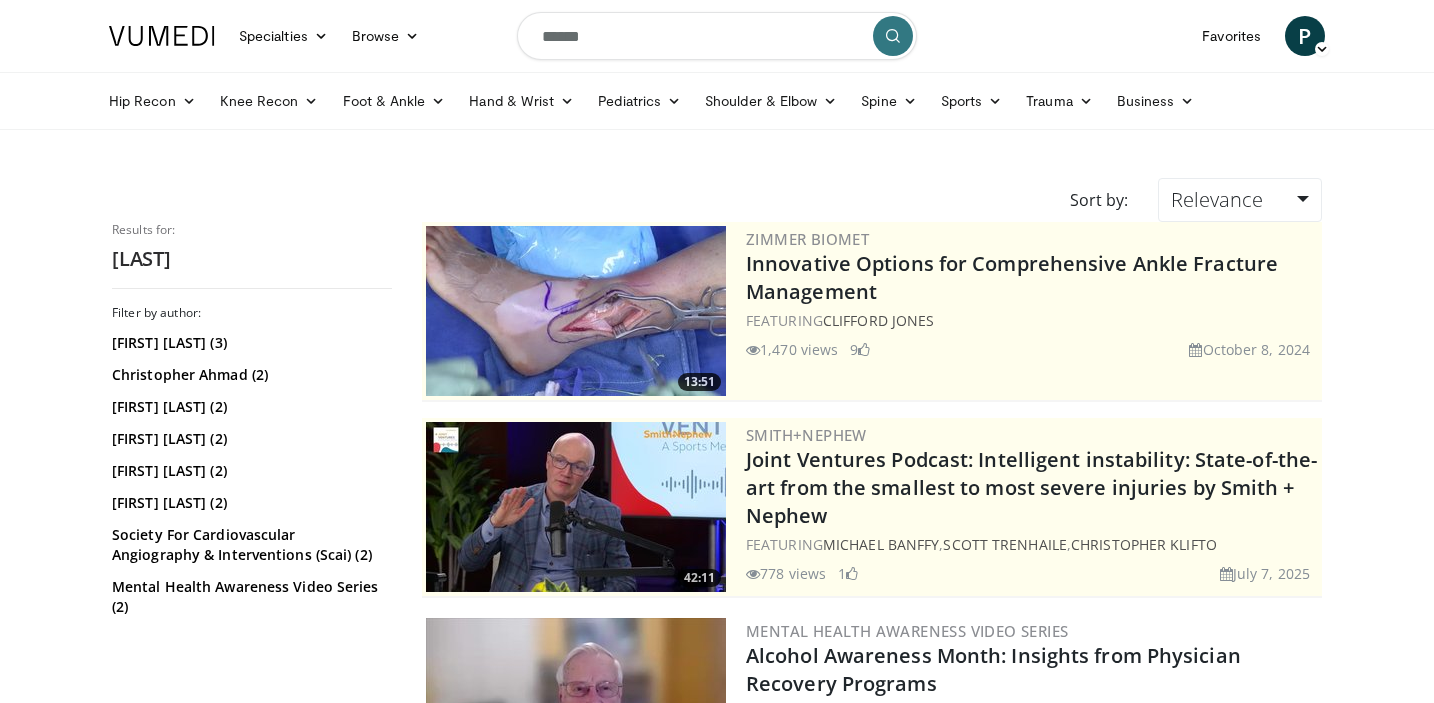 scroll, scrollTop: 0, scrollLeft: 0, axis: both 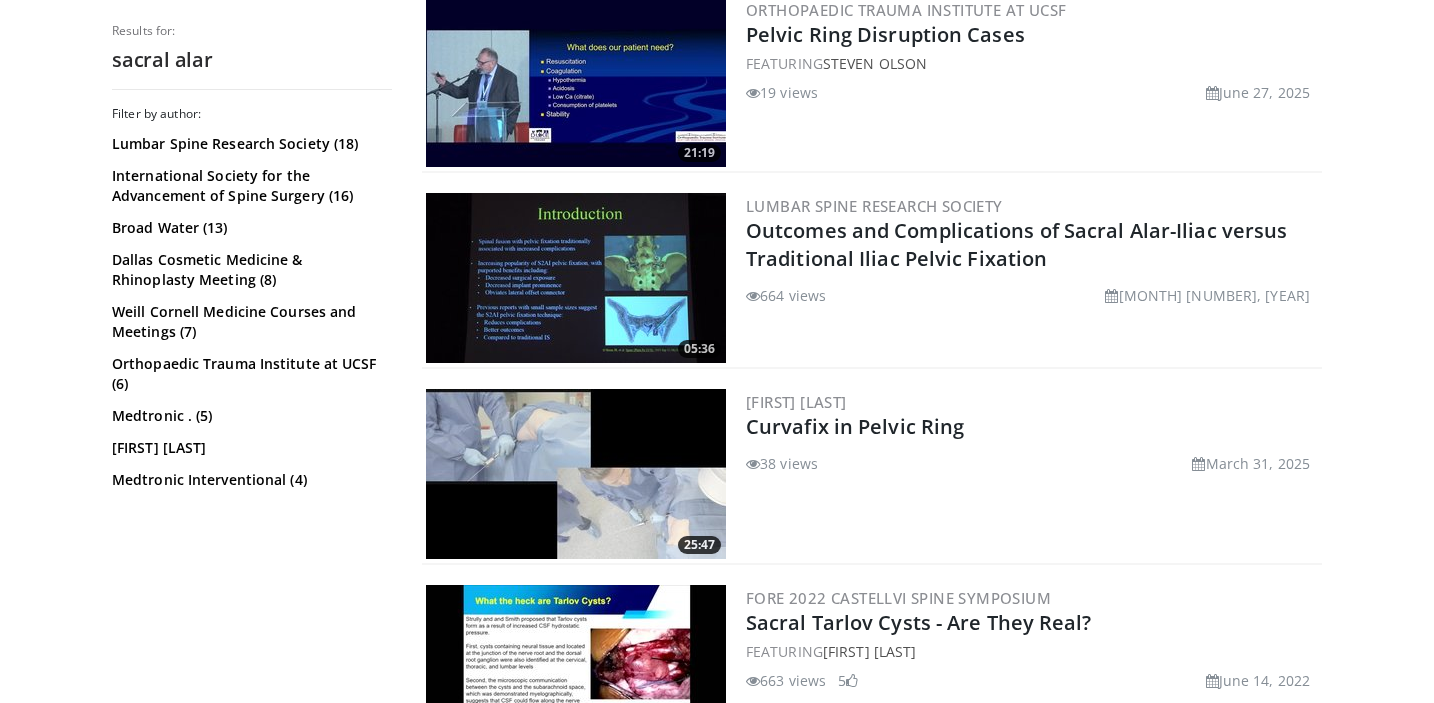 click at bounding box center [576, 278] 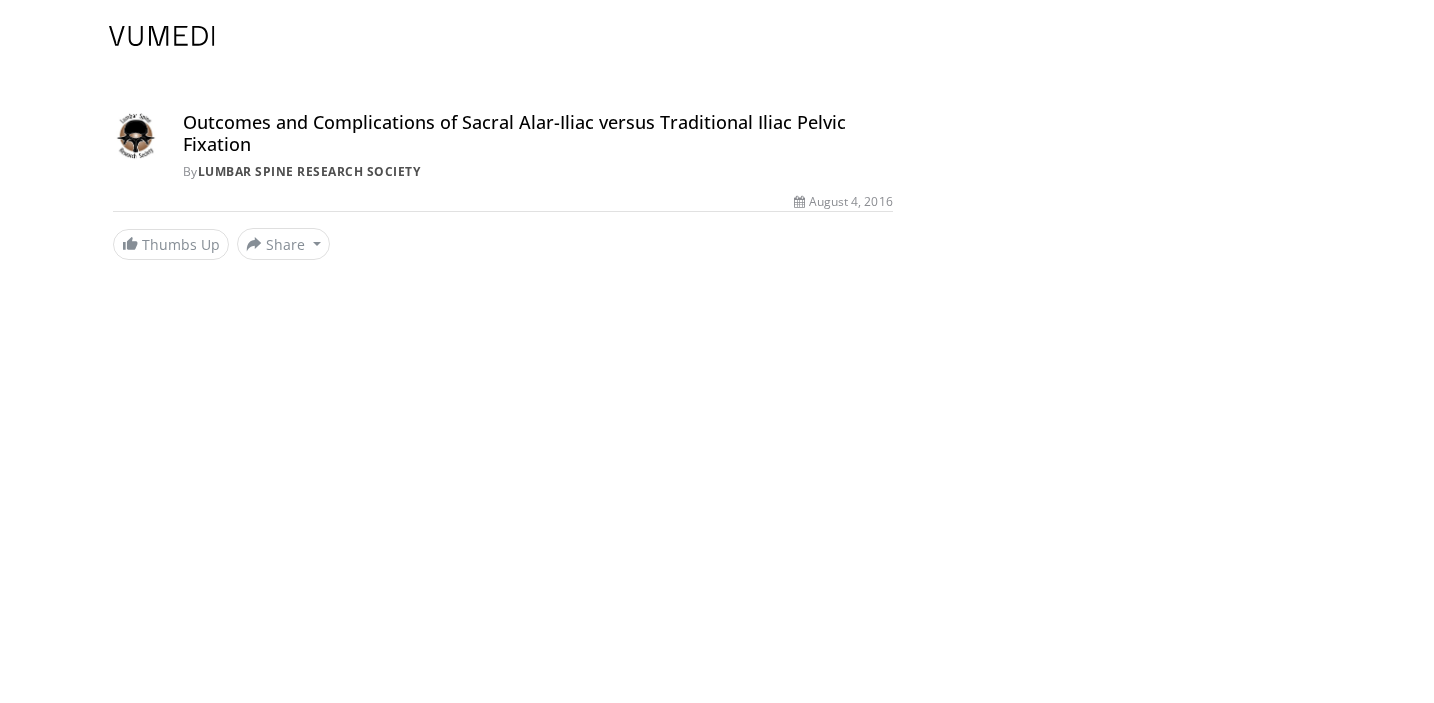 scroll, scrollTop: 0, scrollLeft: 0, axis: both 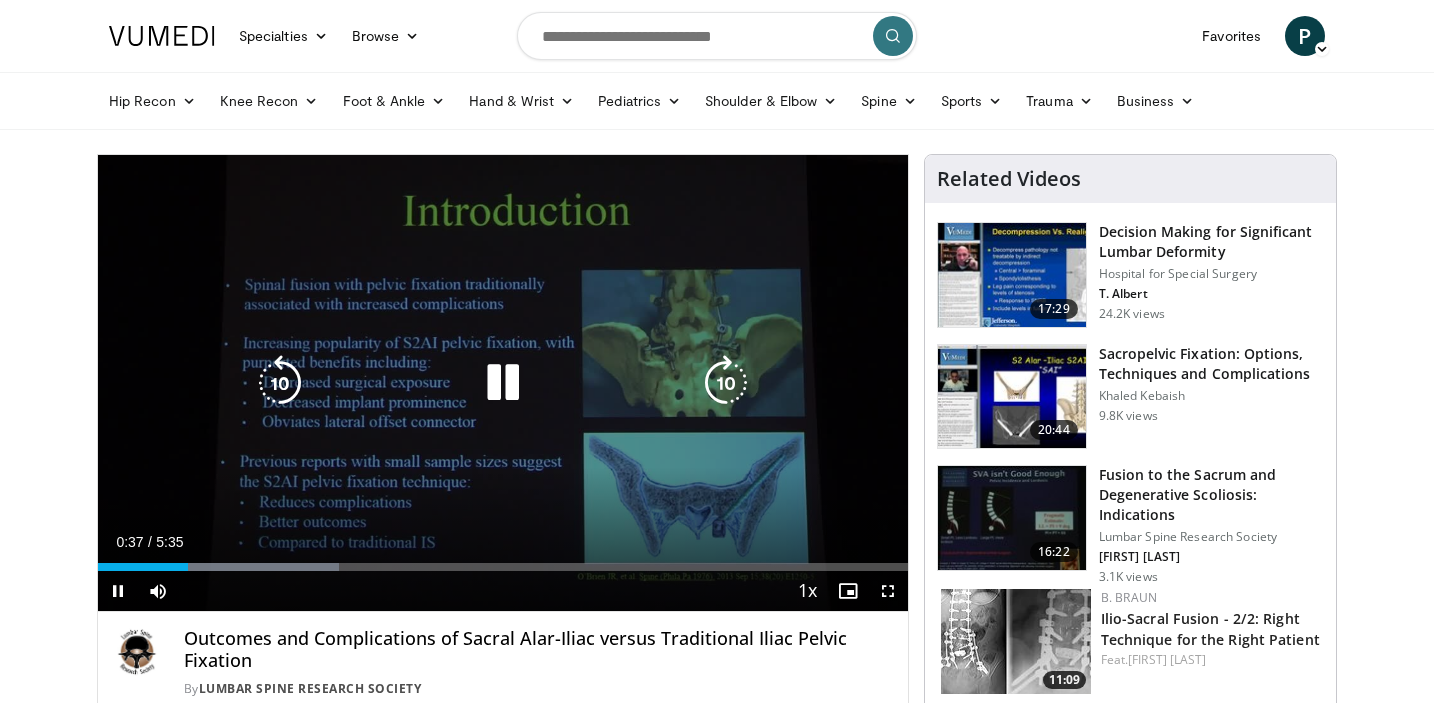 click at bounding box center (503, 383) 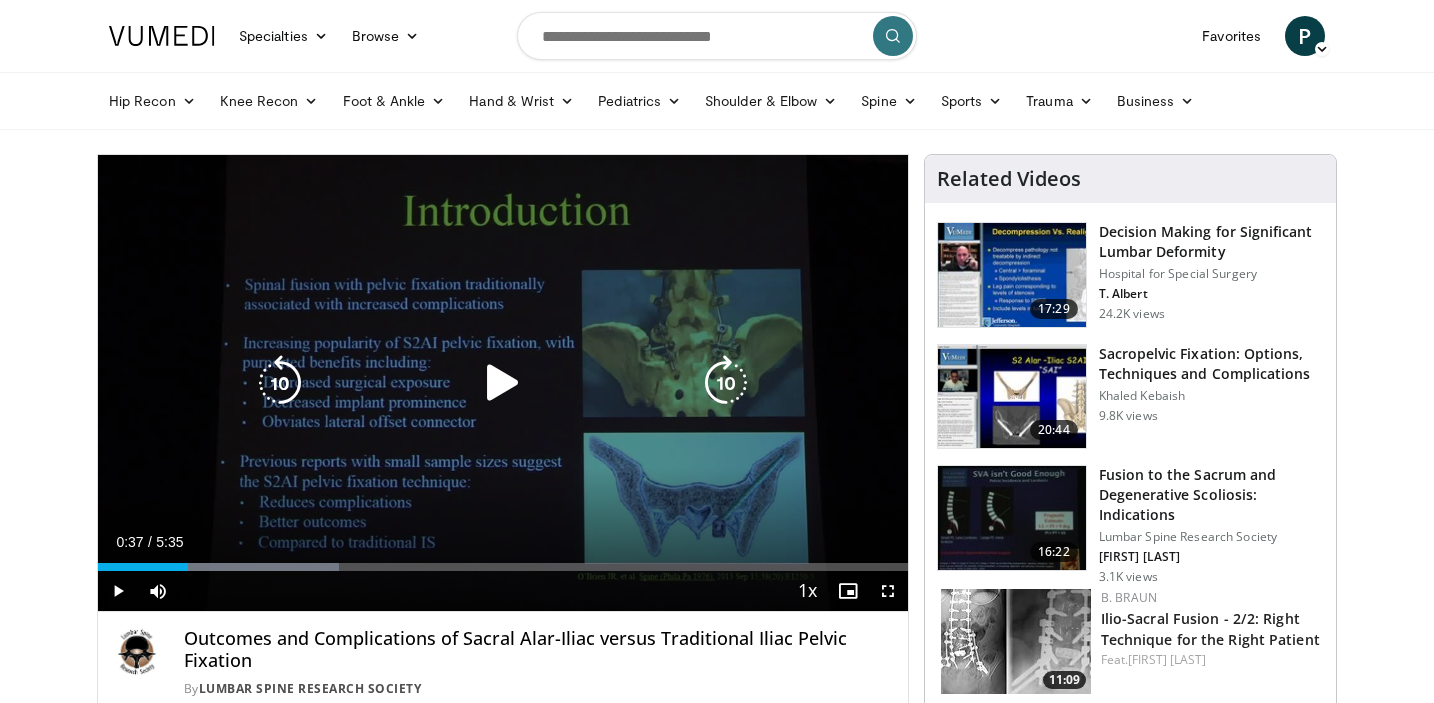 type 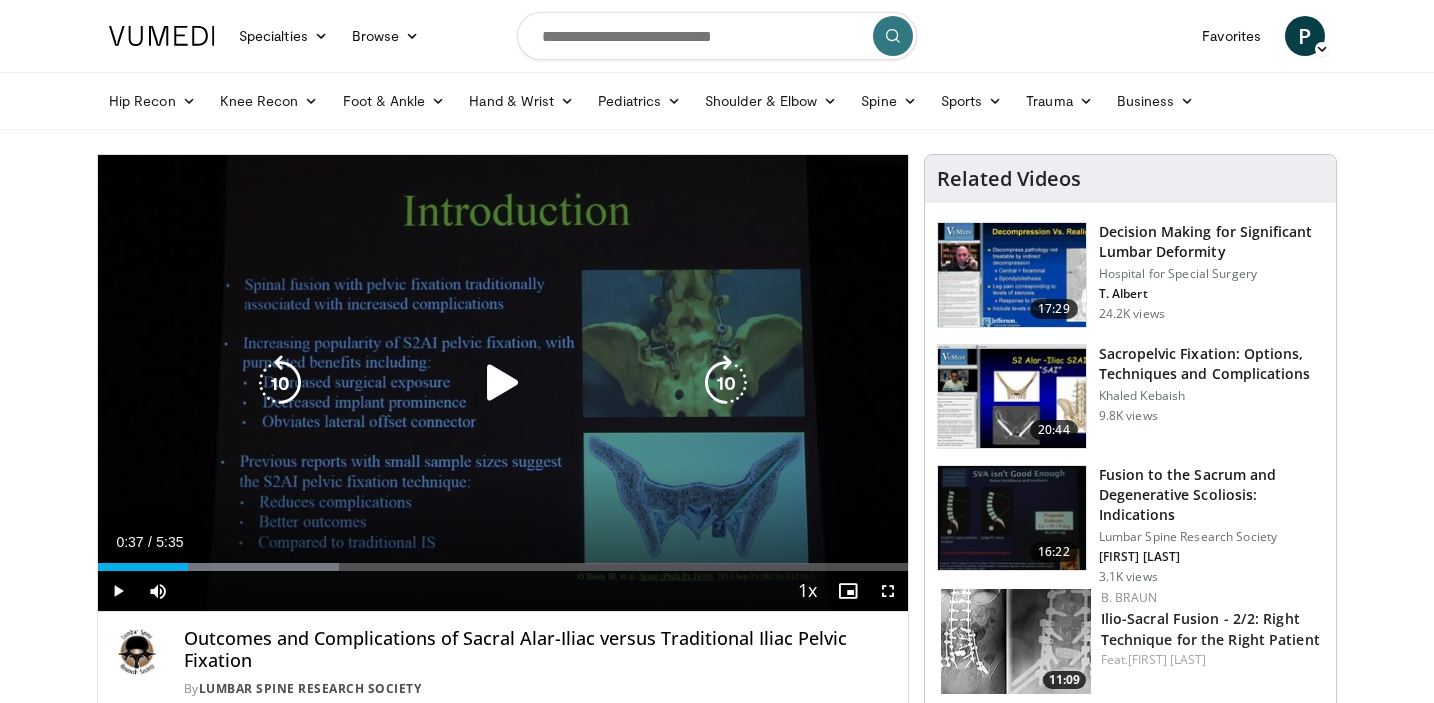 click at bounding box center (503, 383) 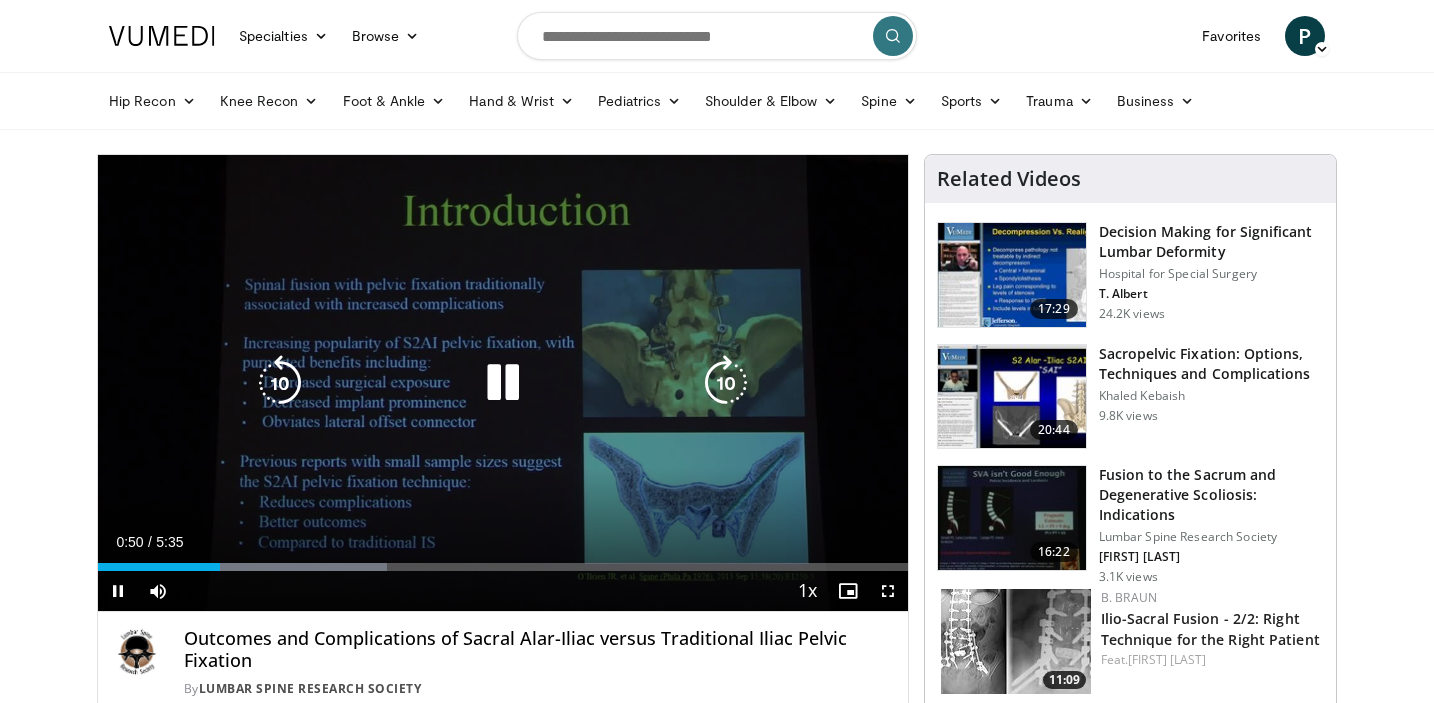click at bounding box center (503, 383) 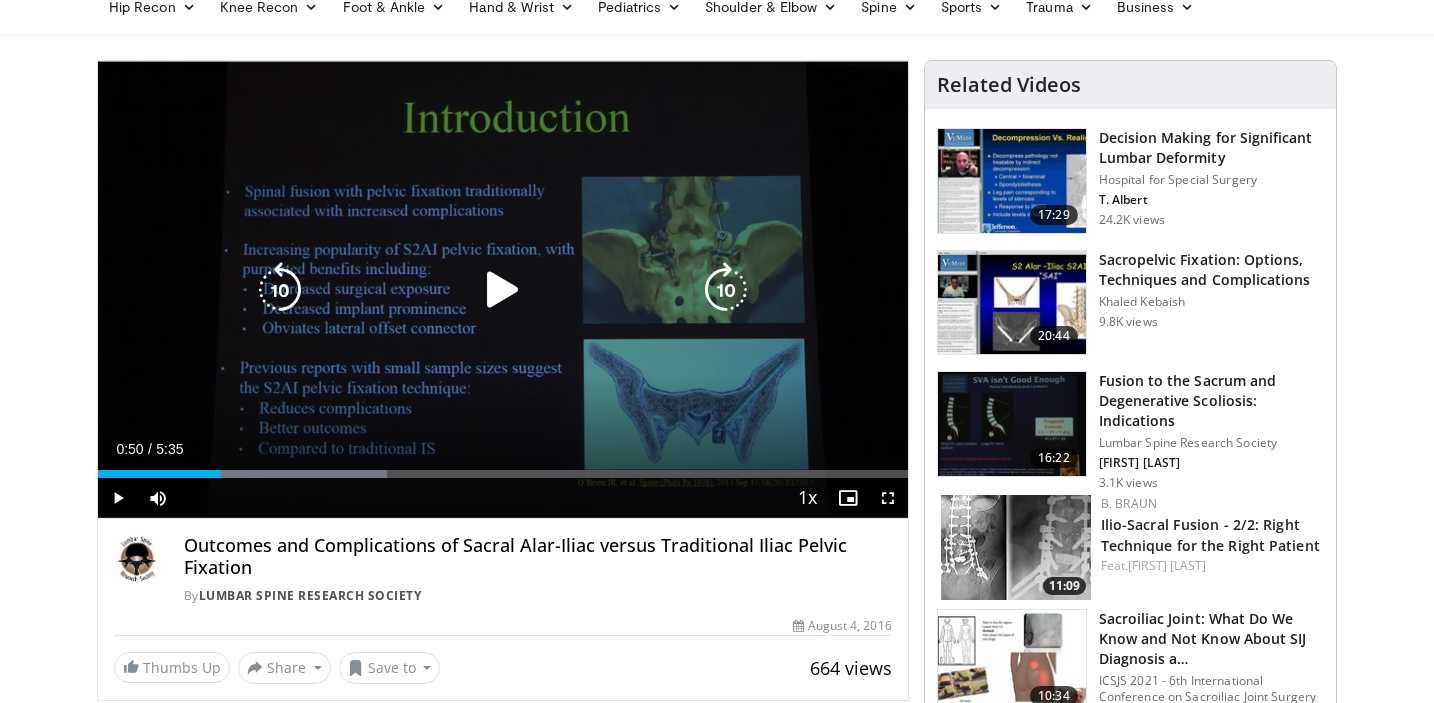 scroll, scrollTop: 0, scrollLeft: 0, axis: both 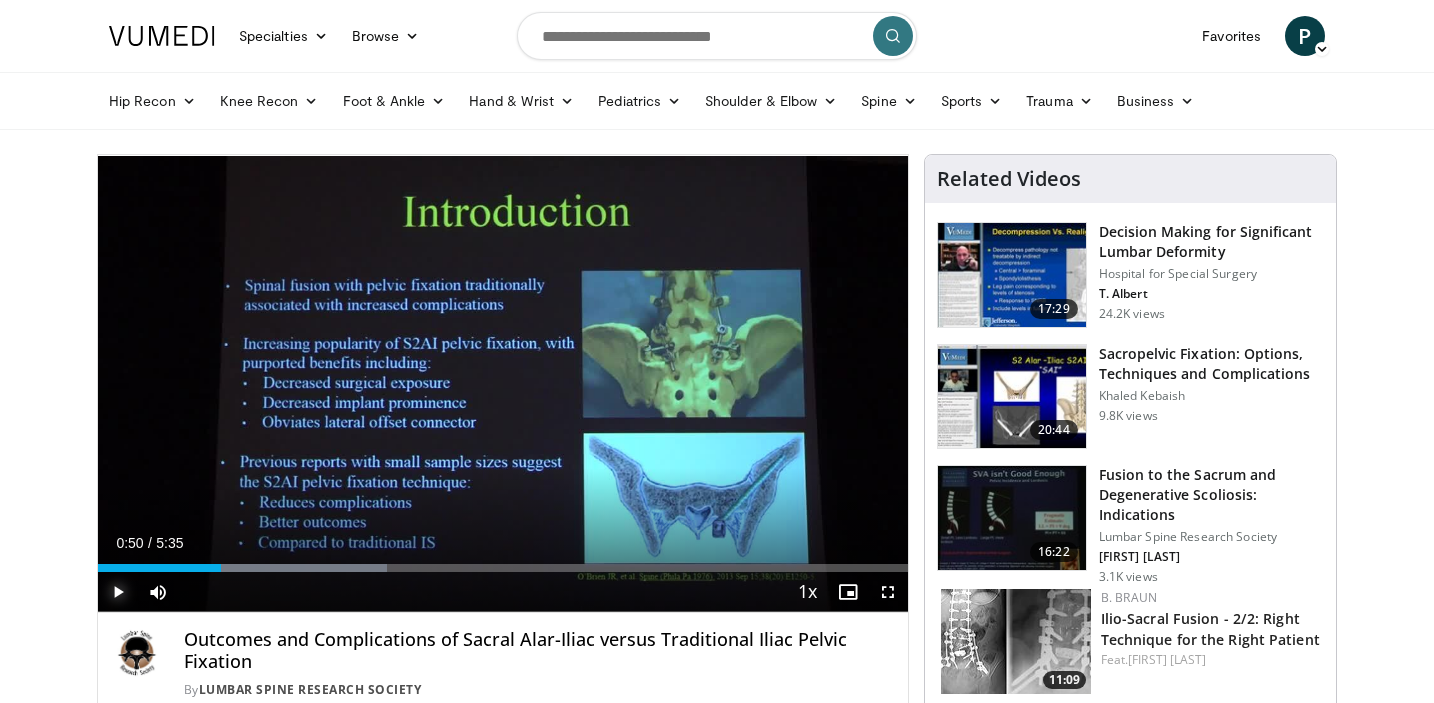 click at bounding box center [118, 592] 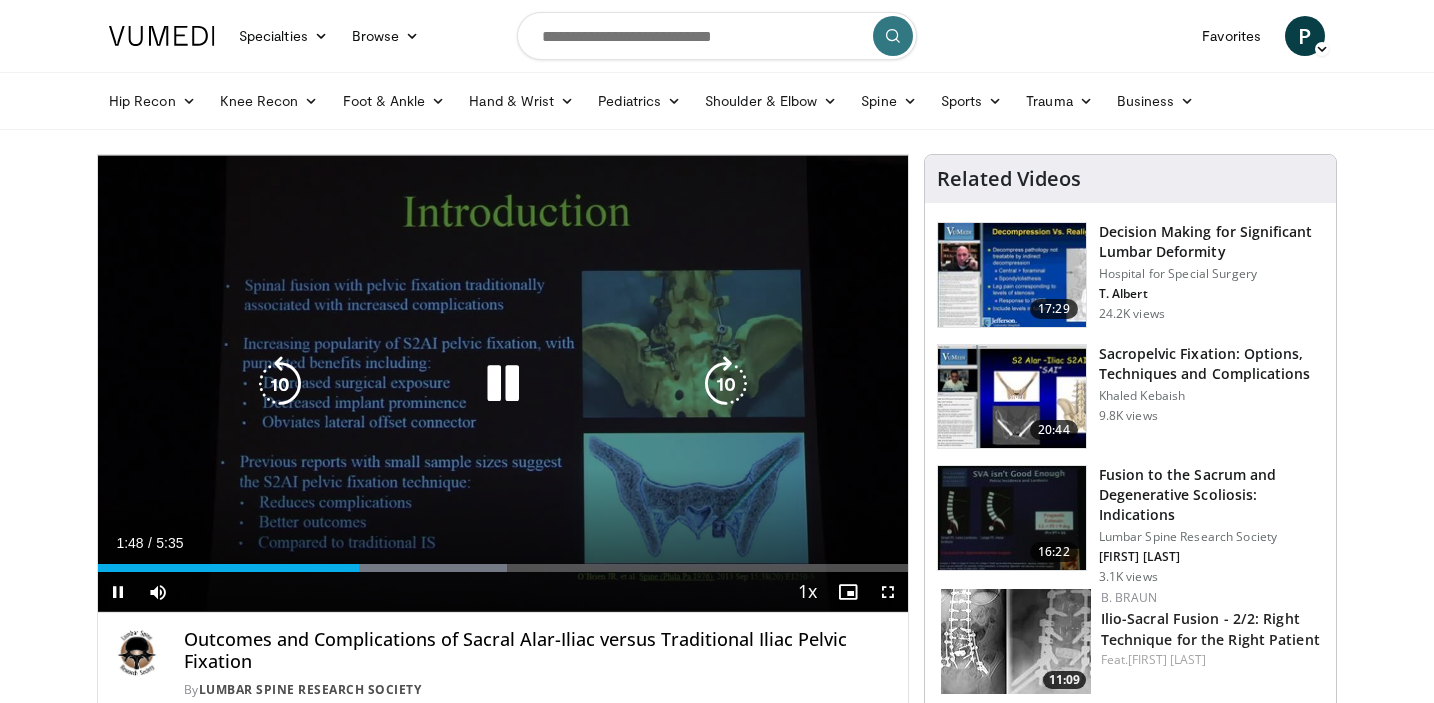 click at bounding box center [503, 384] 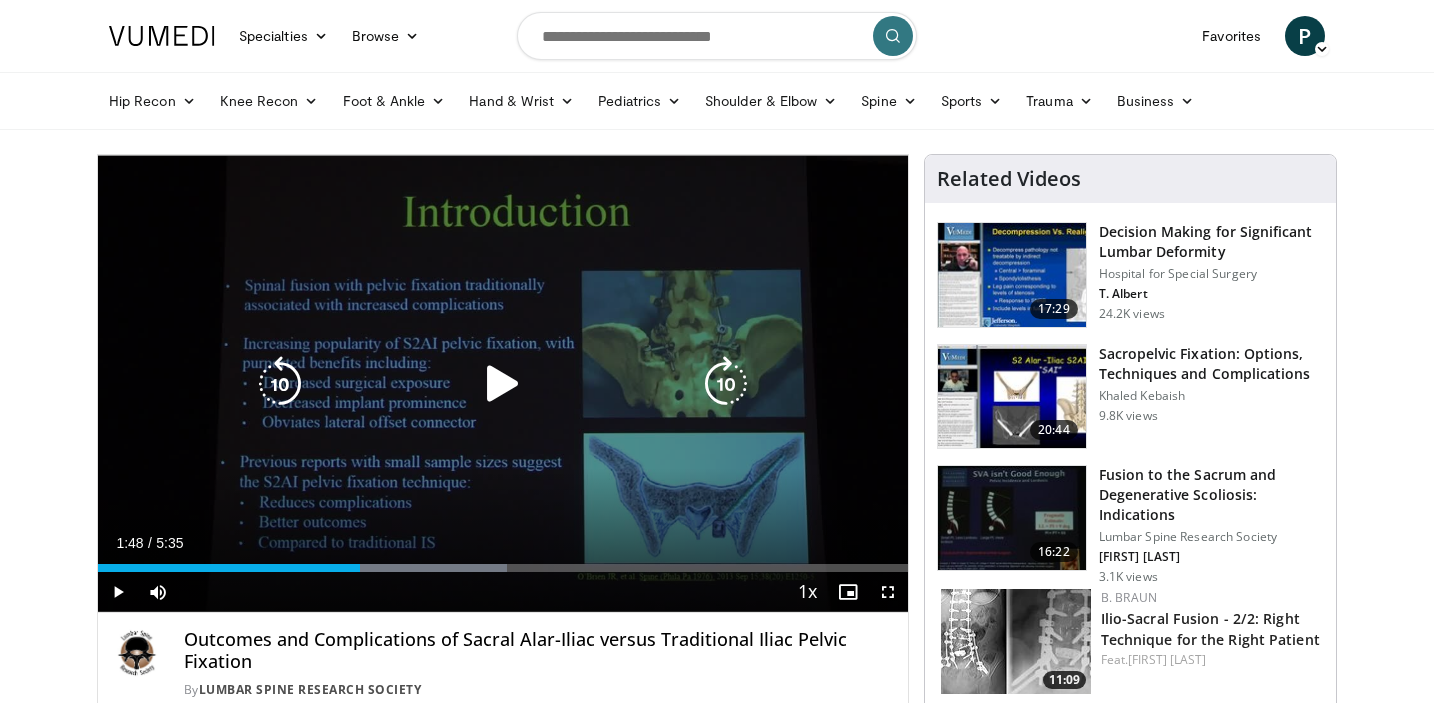 click at bounding box center (503, 384) 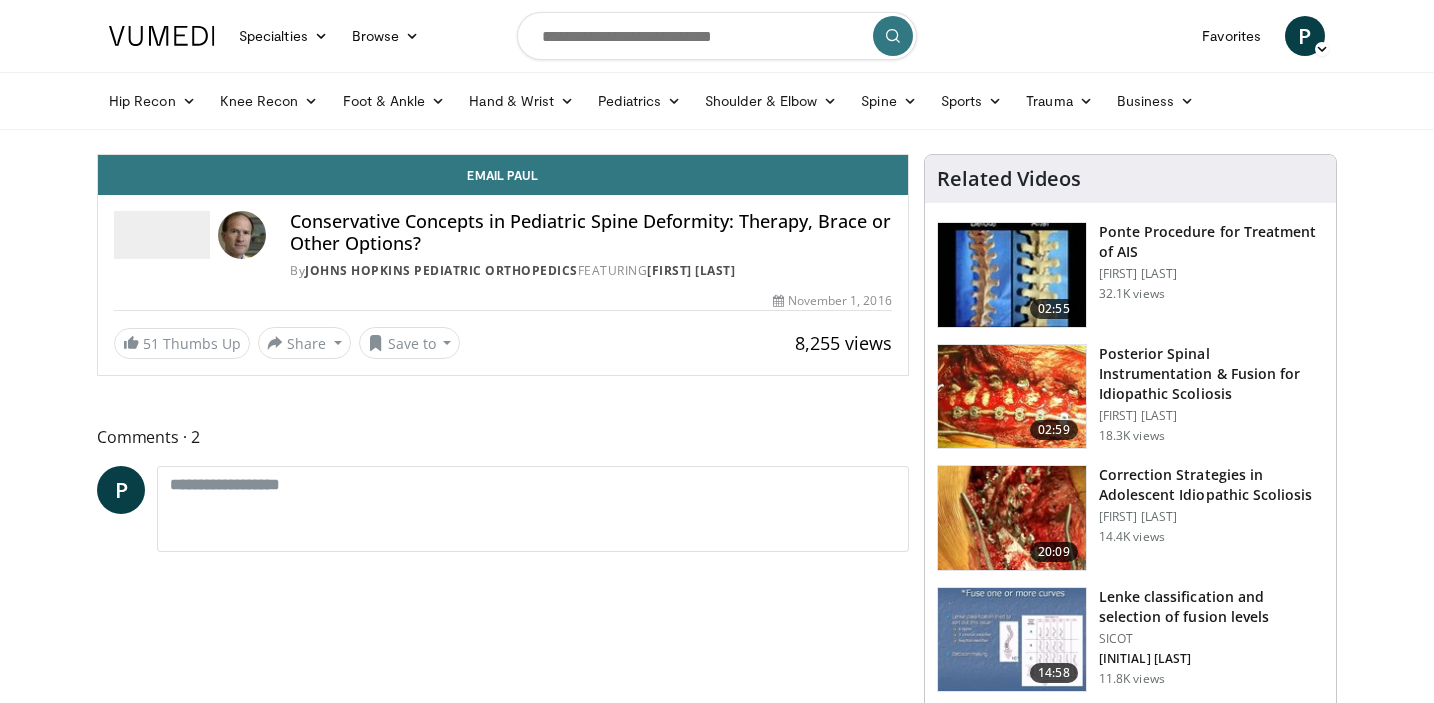 scroll, scrollTop: 0, scrollLeft: 0, axis: both 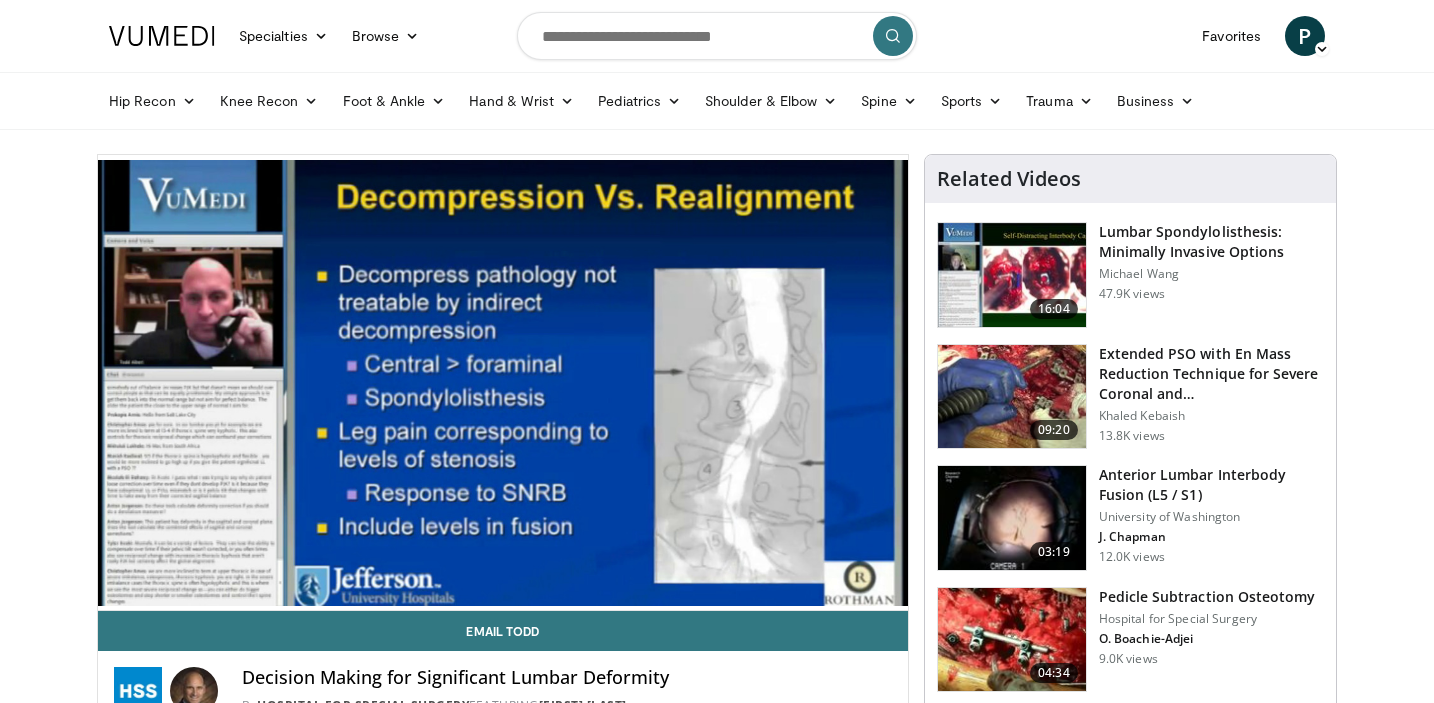 click at bounding box center [162, 36] 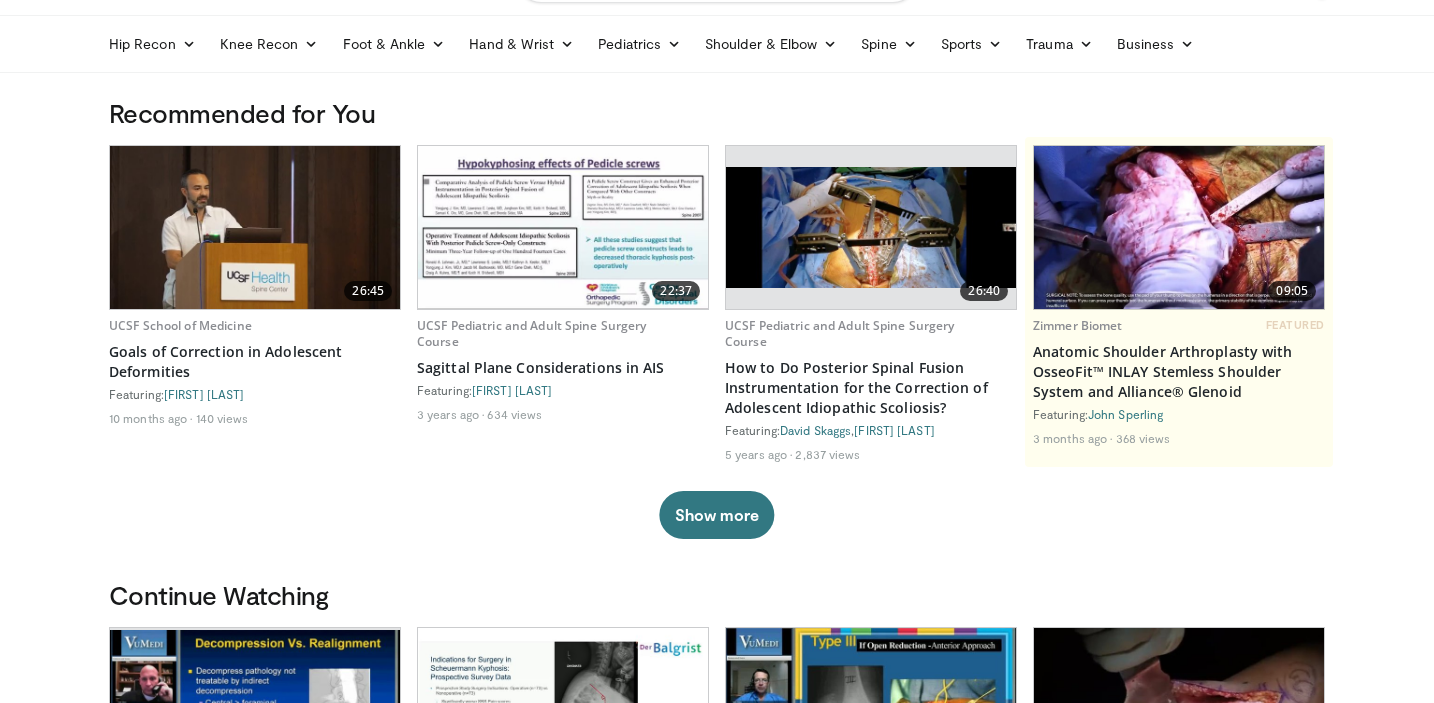 scroll, scrollTop: 0, scrollLeft: 0, axis: both 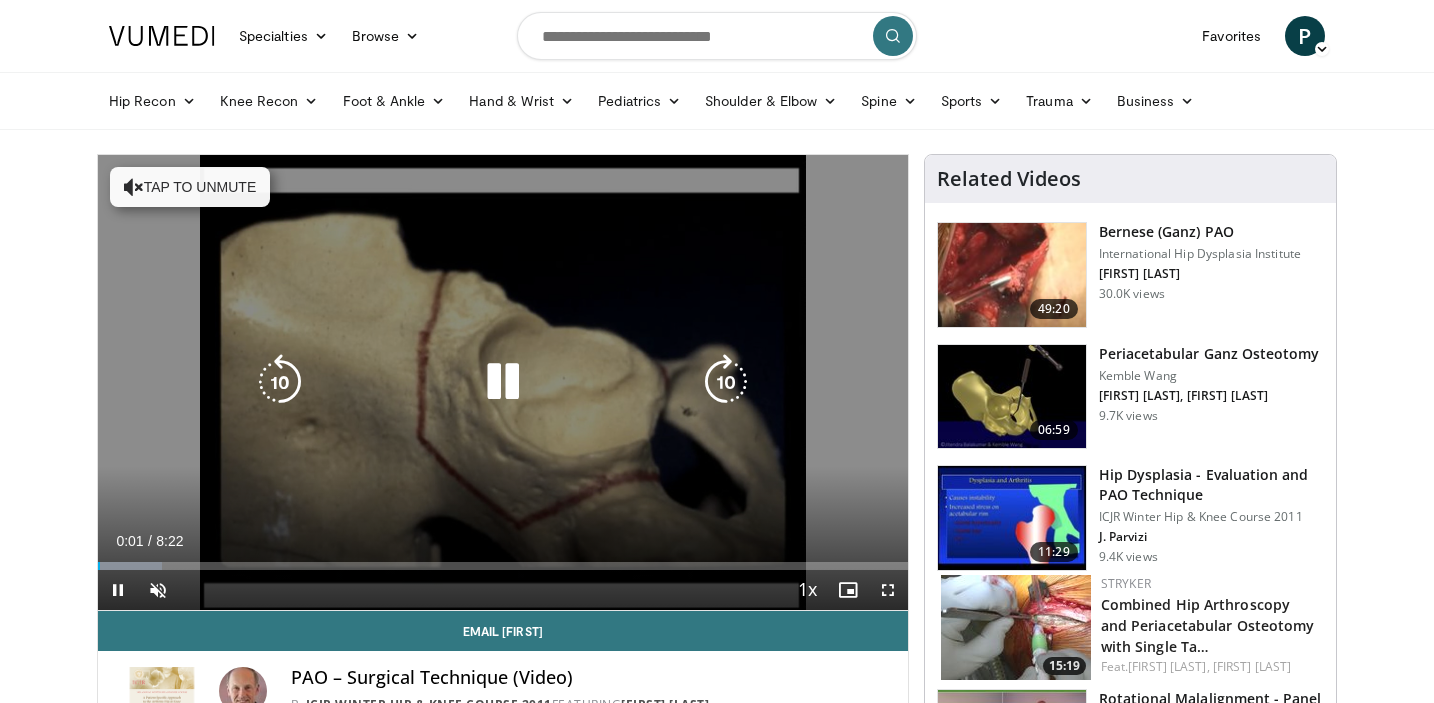 click at bounding box center (503, 382) 